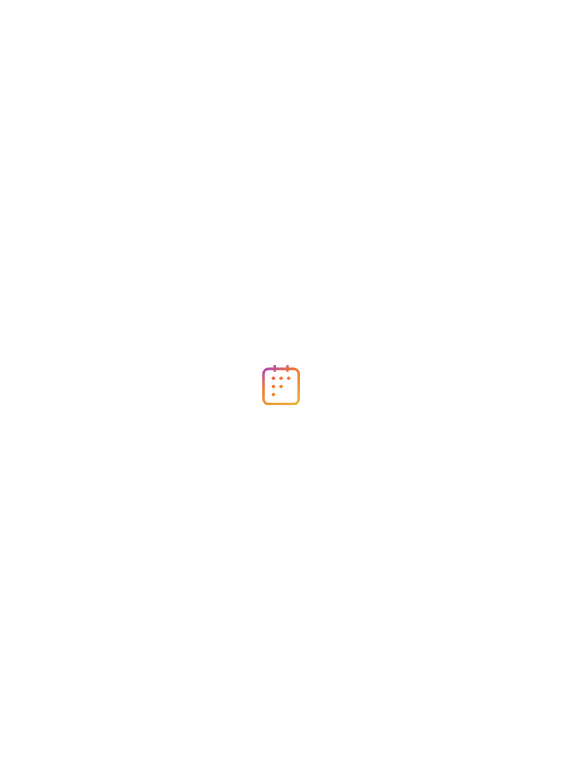scroll, scrollTop: 0, scrollLeft: 0, axis: both 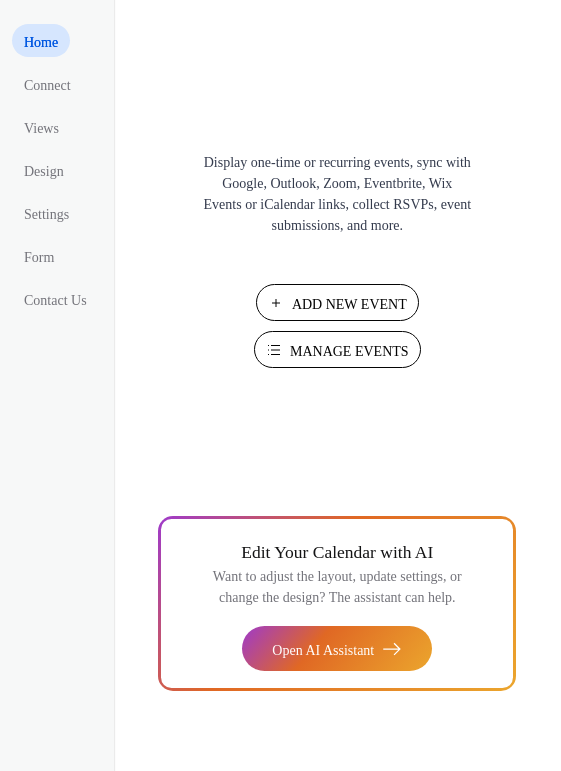click on "Add New Event" at bounding box center (349, 304) 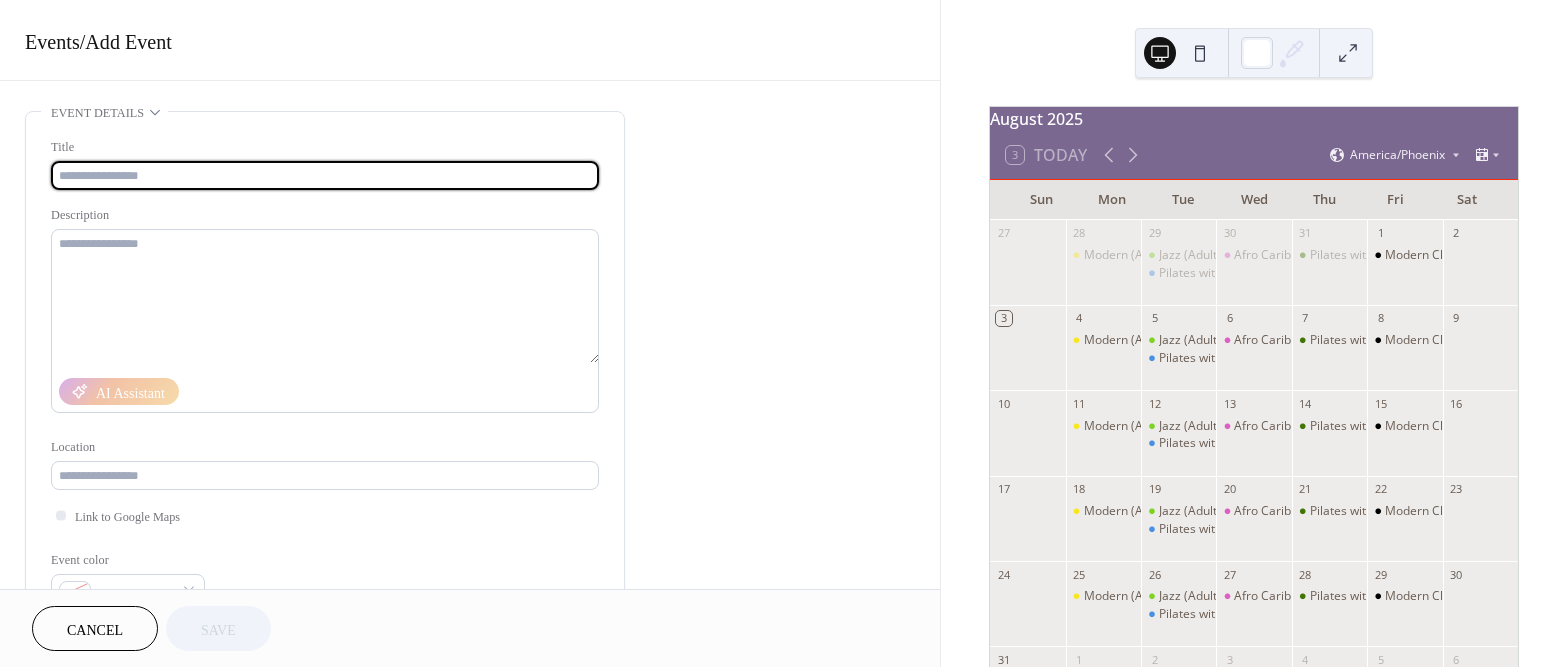 scroll, scrollTop: 0, scrollLeft: 0, axis: both 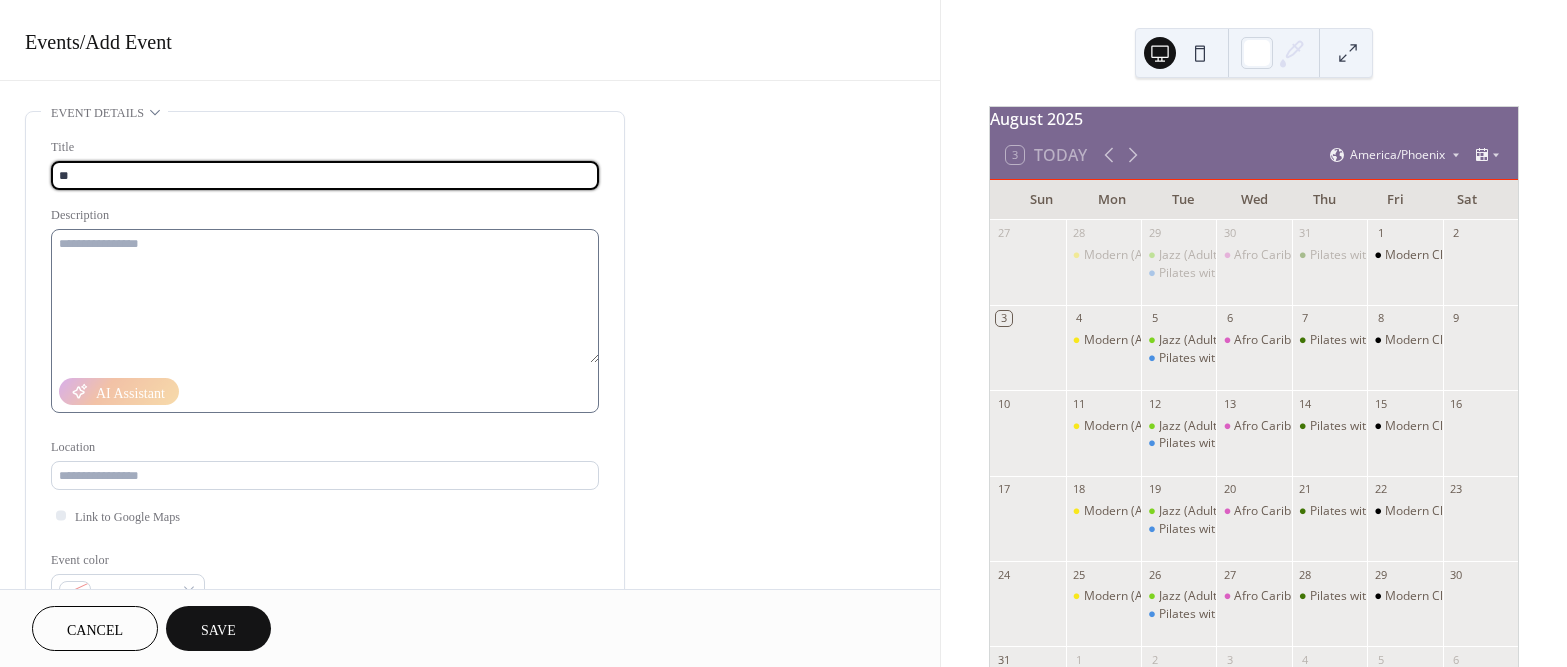 type on "*" 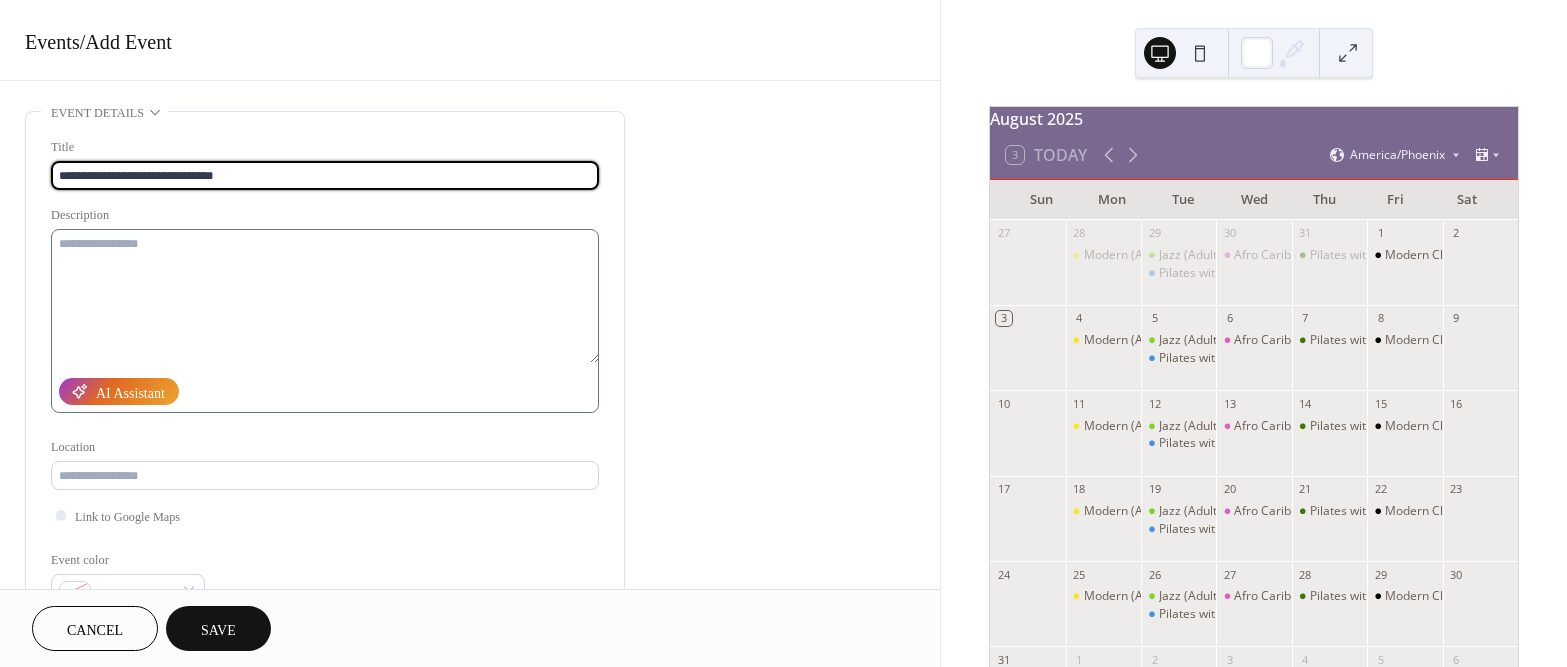 type on "**********" 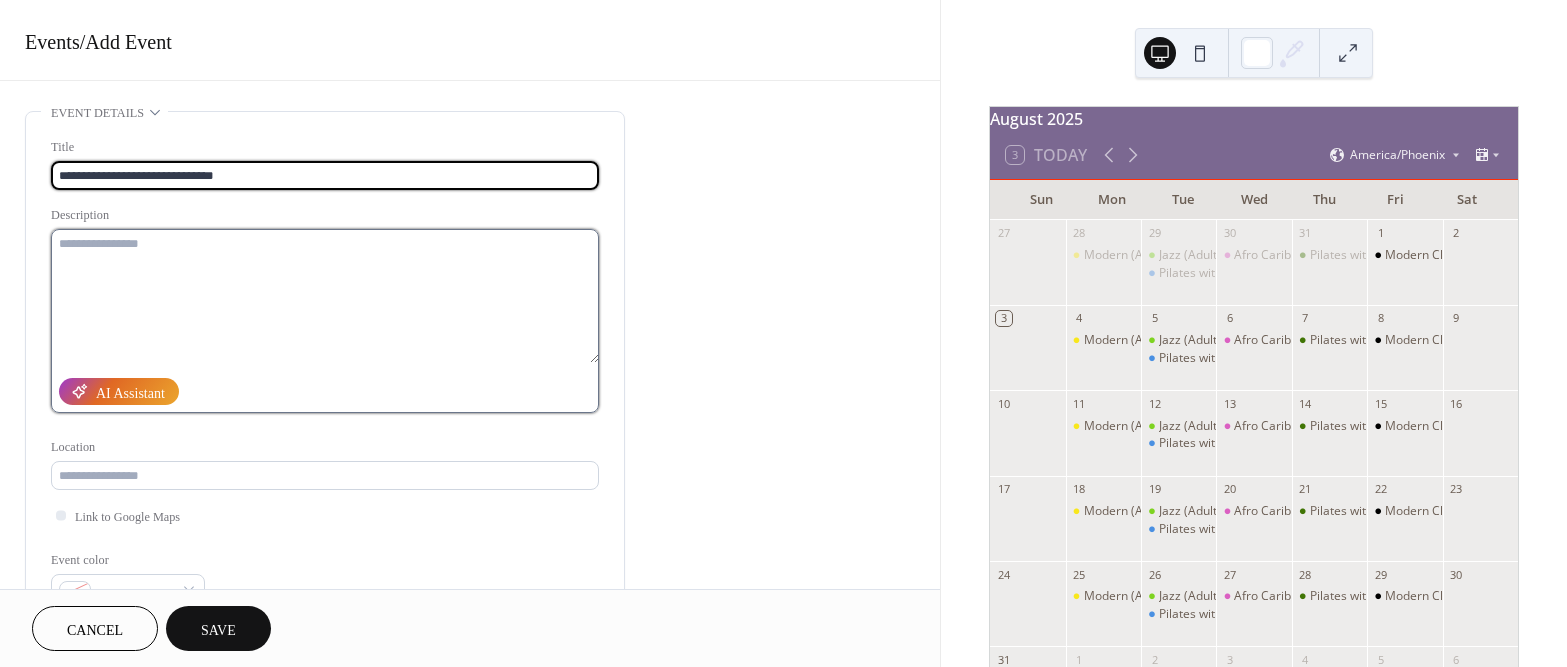 click at bounding box center [325, 296] 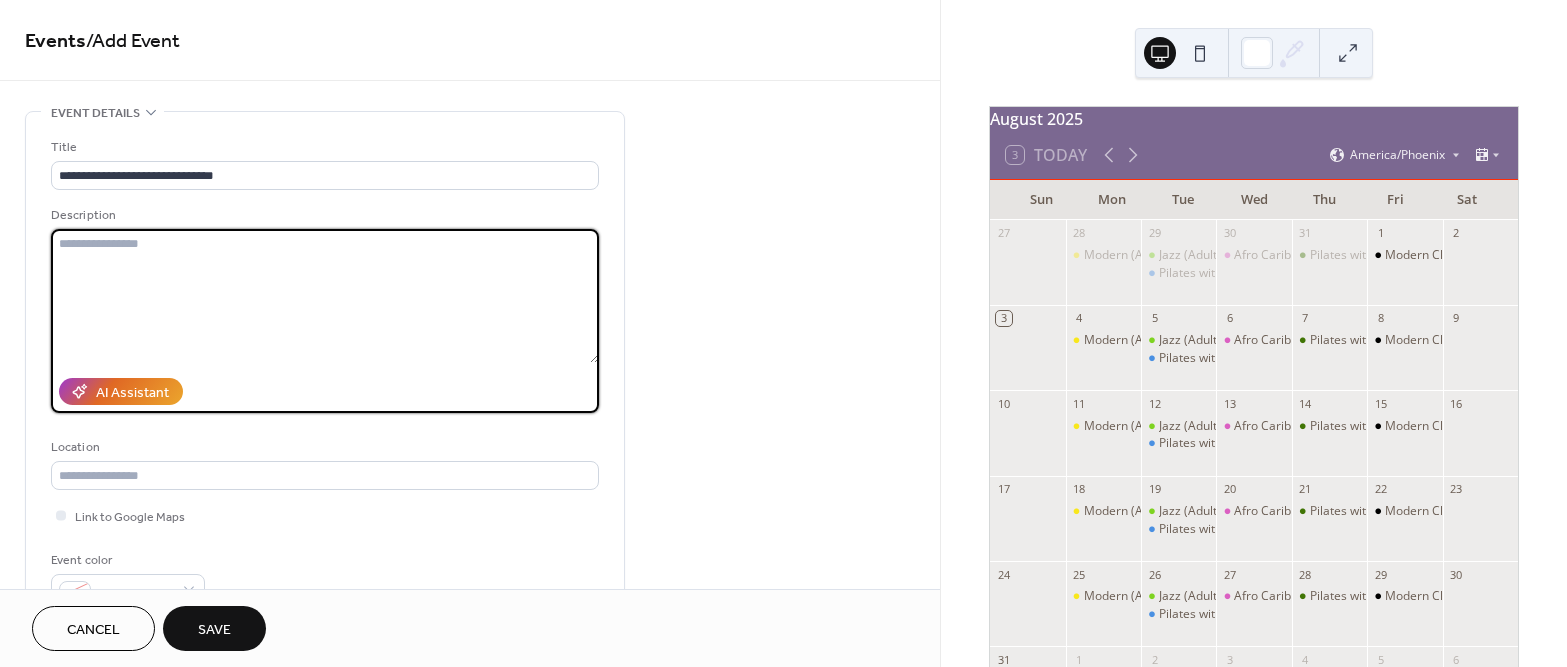 paste on "**********" 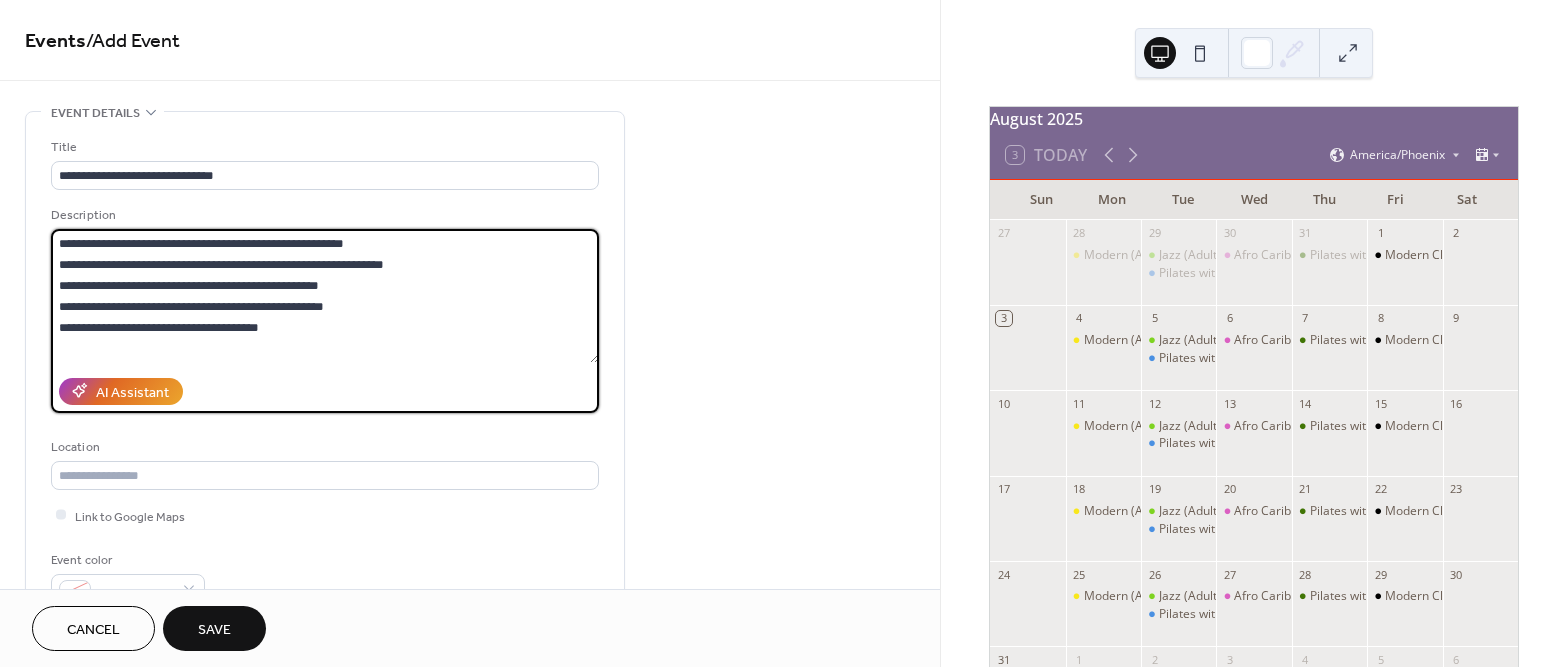 scroll, scrollTop: 99, scrollLeft: 0, axis: vertical 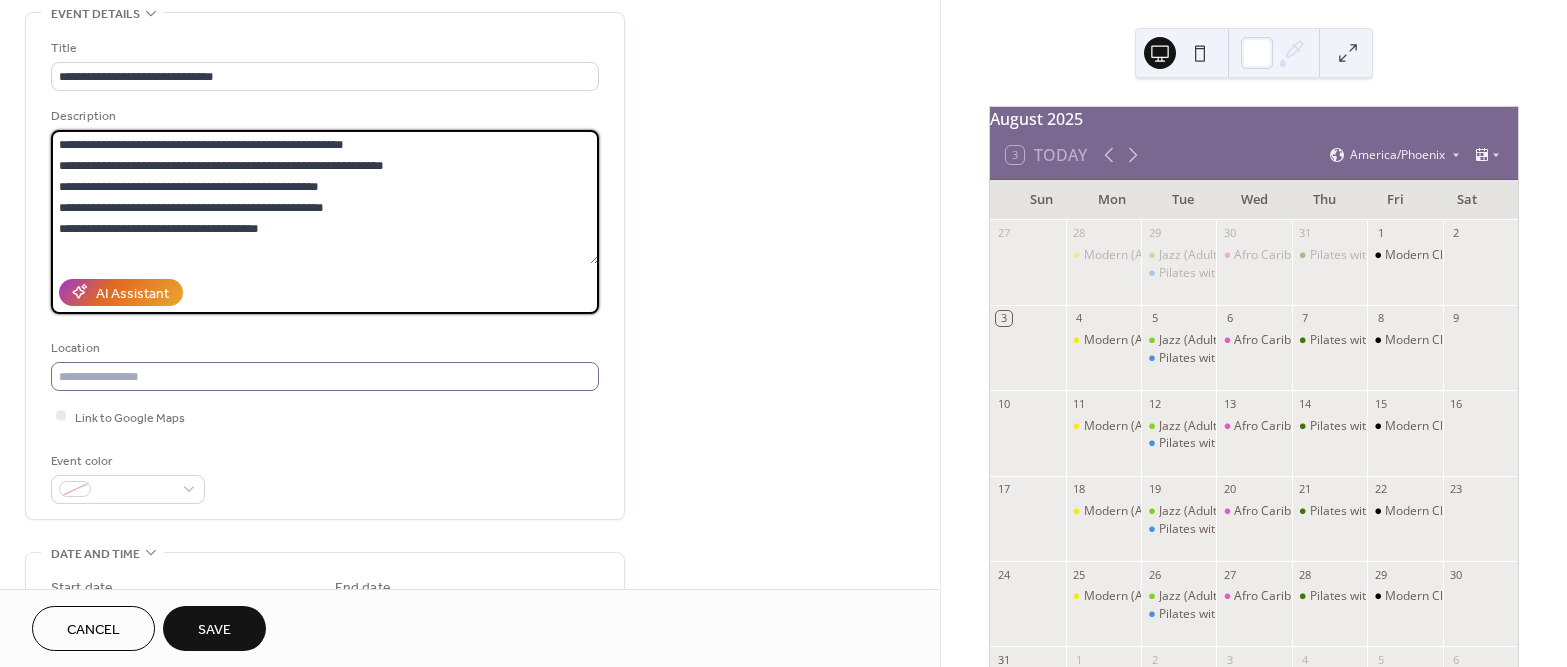 type on "**********" 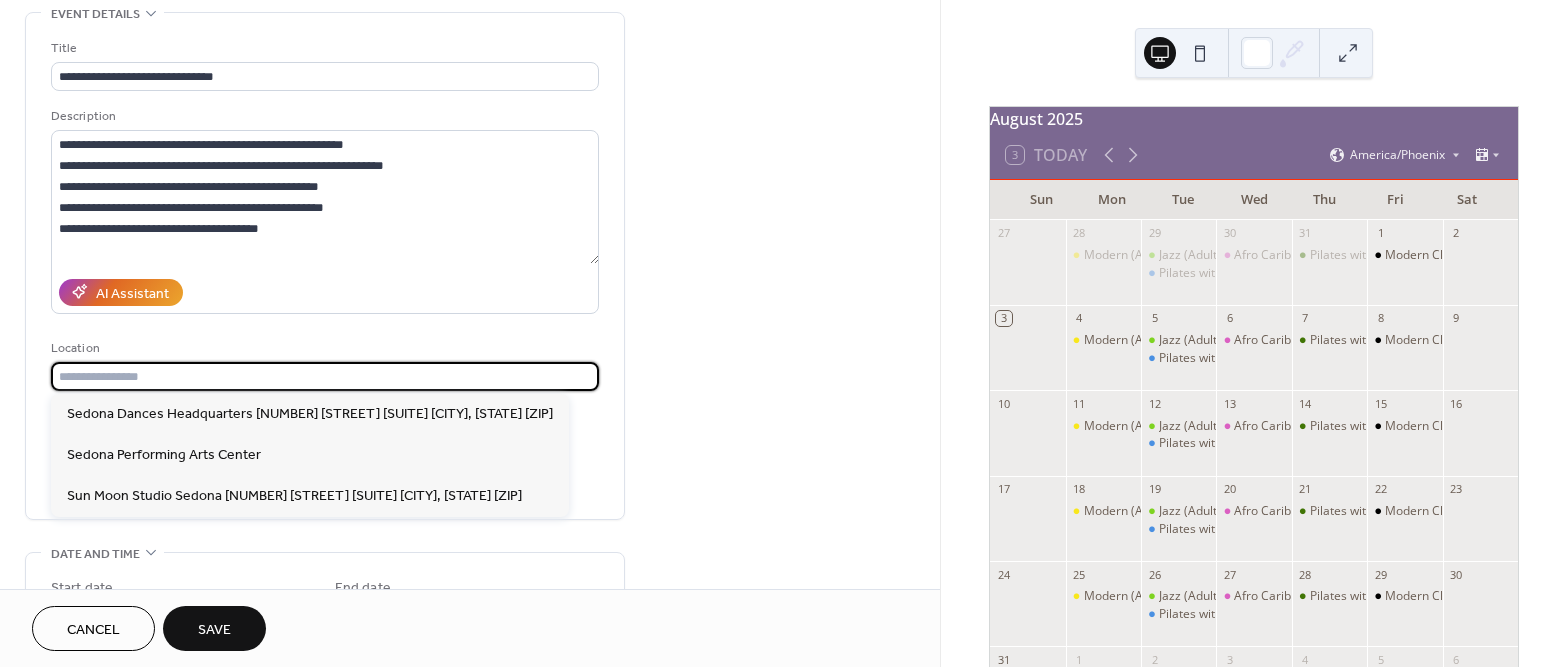 click at bounding box center [325, 376] 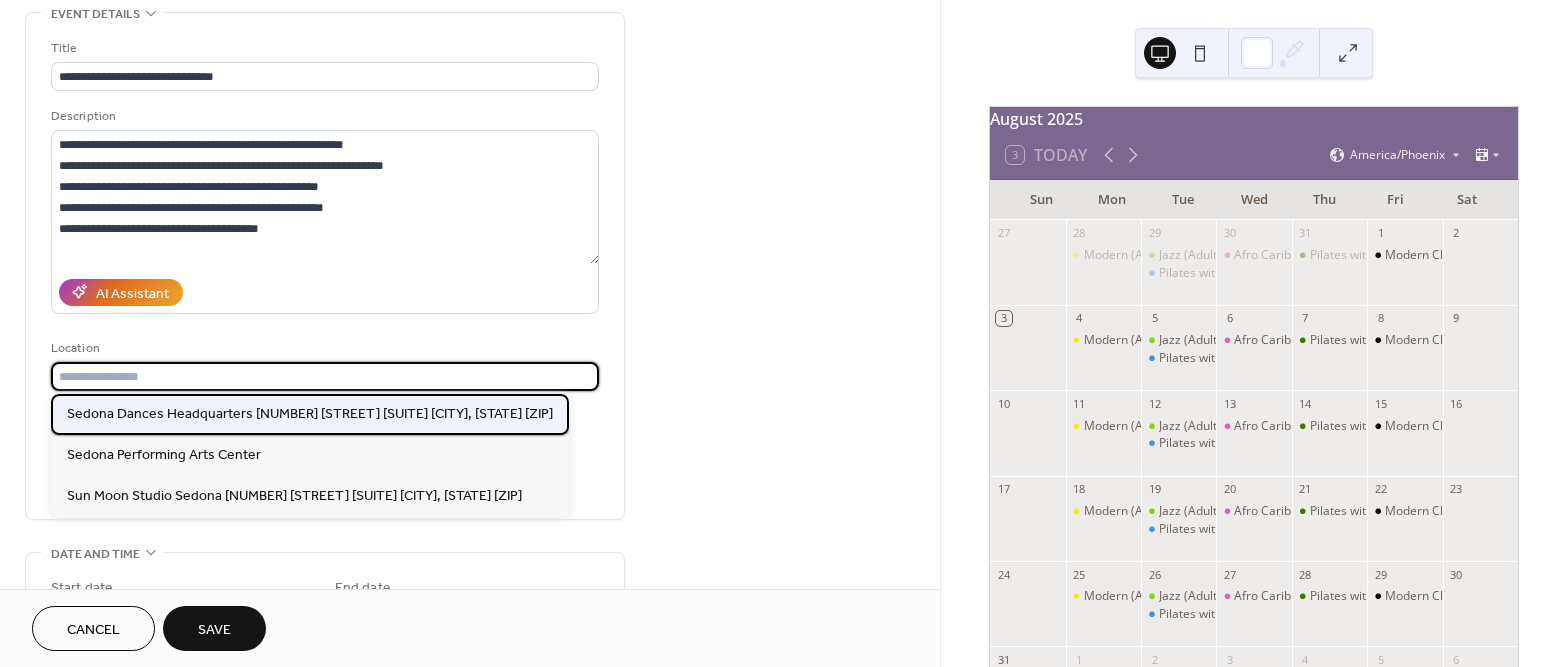 click on "Sedona Dances Headquarters [NUMBER] [STREET] [SUITE] [CITY], [STATE] [ZIP]" at bounding box center [310, 414] 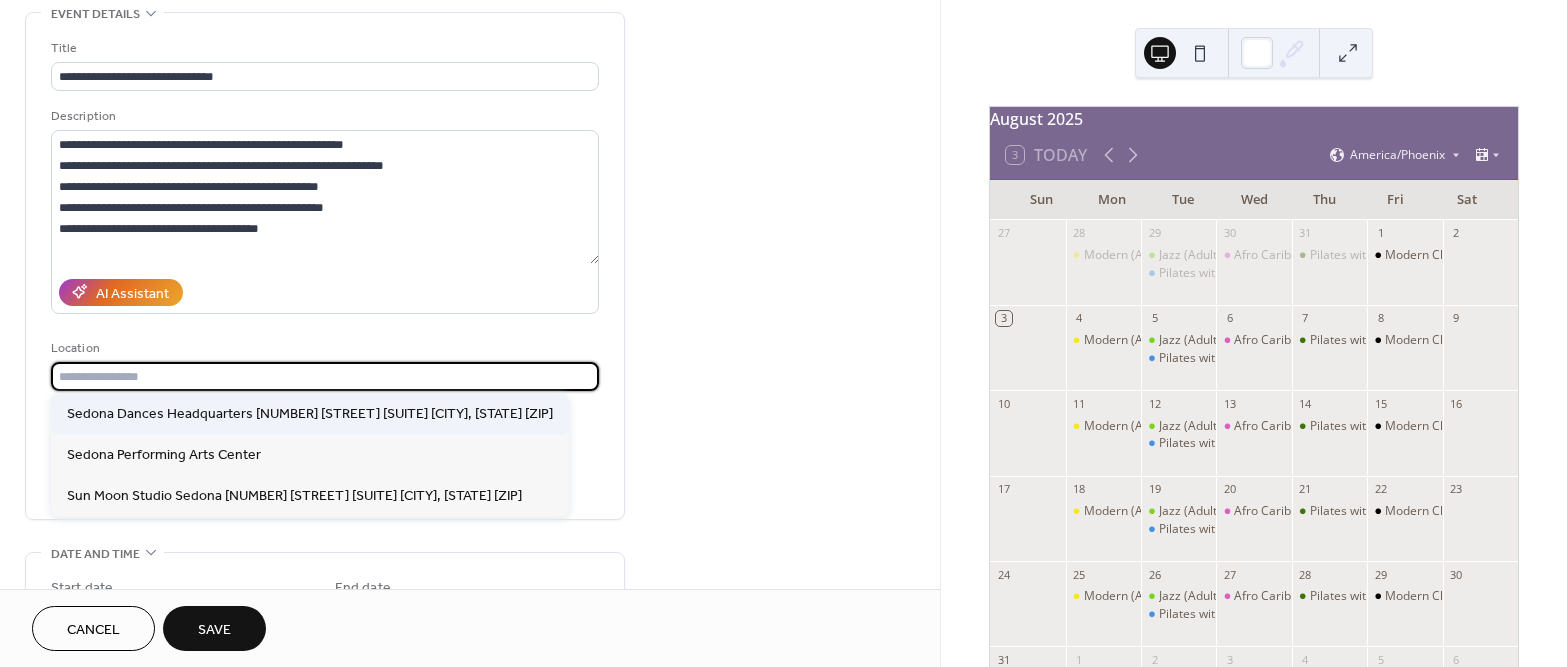 type on "**********" 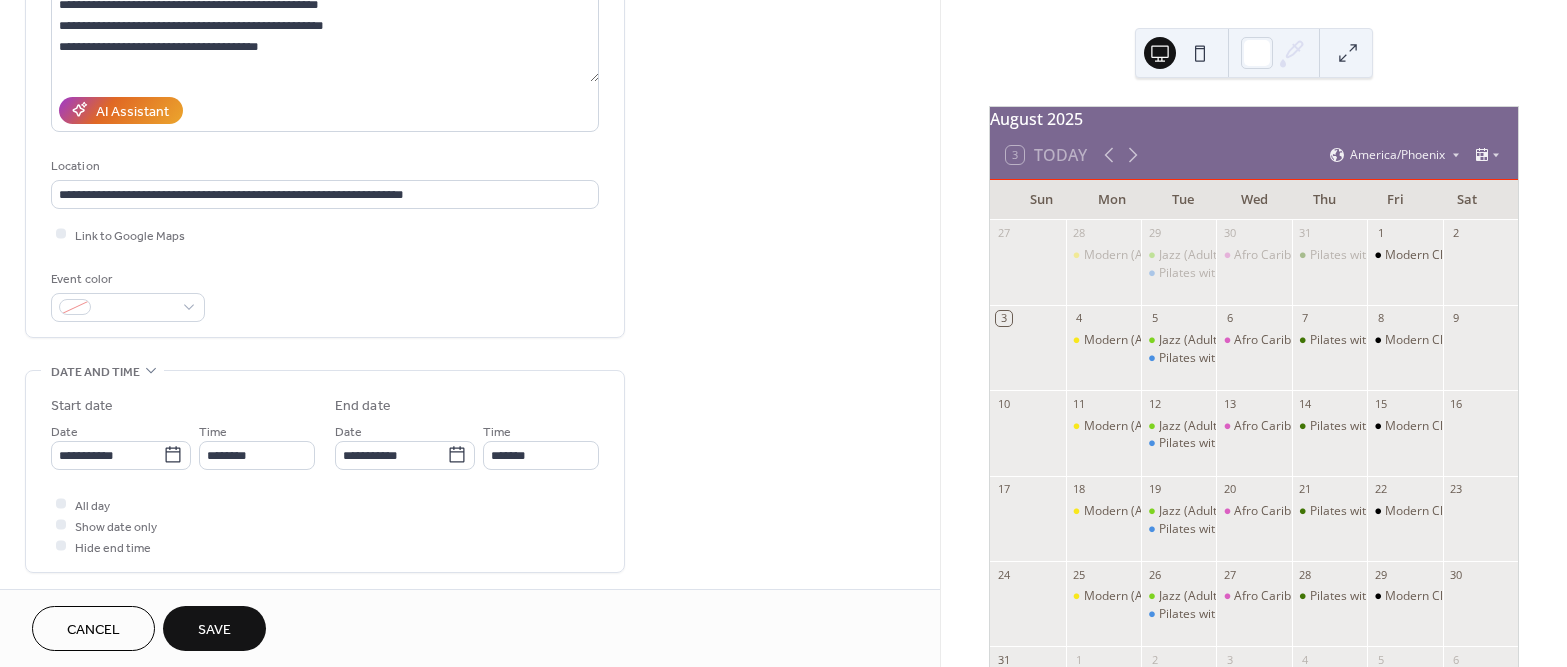 scroll, scrollTop: 299, scrollLeft: 0, axis: vertical 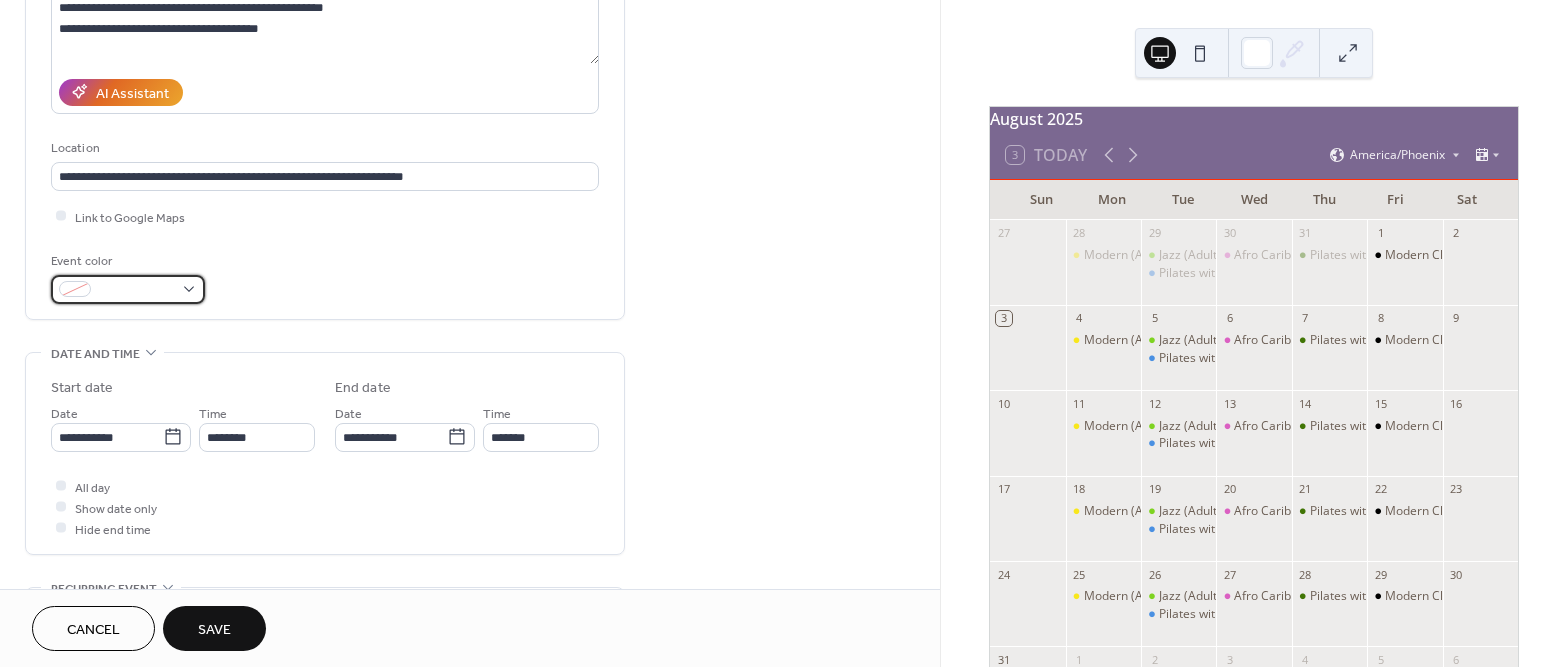 click at bounding box center (136, 290) 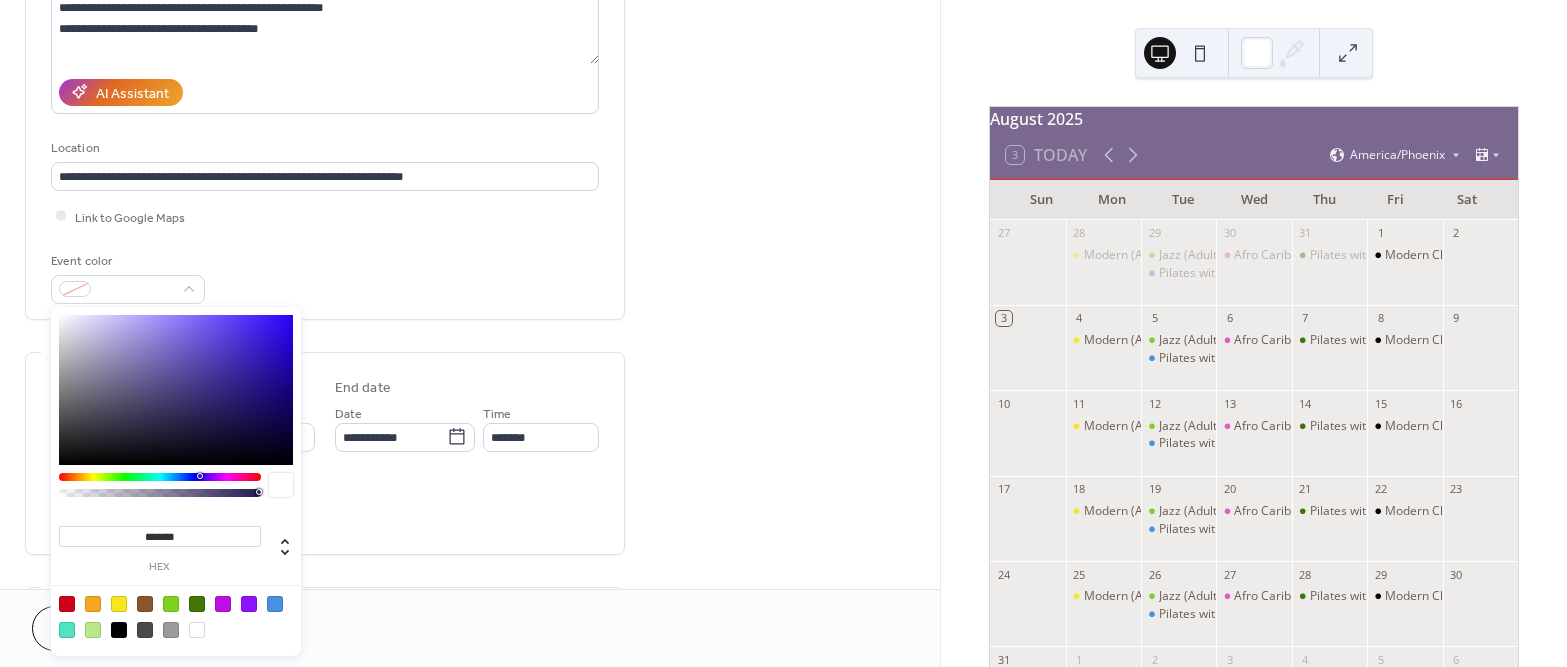 type on "*******" 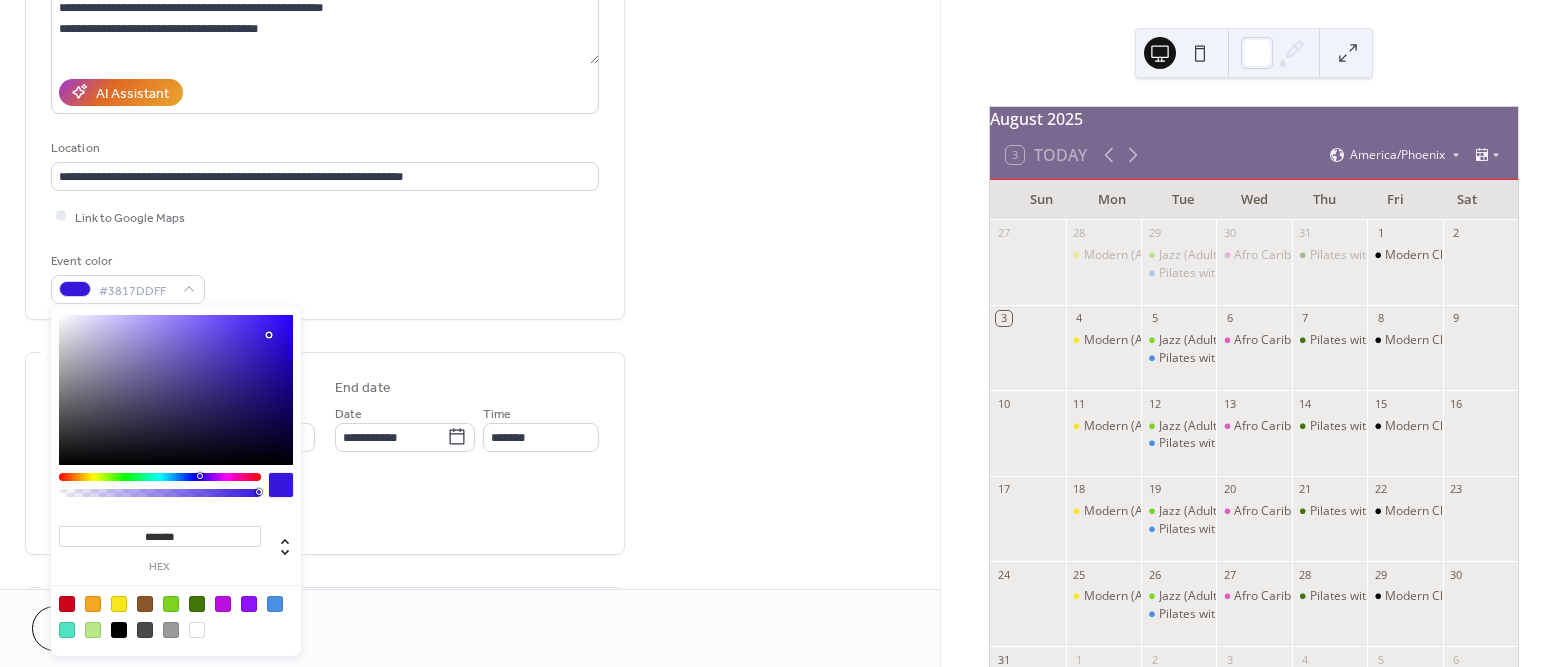 click on "Event color #3817DDFF" at bounding box center [325, 277] 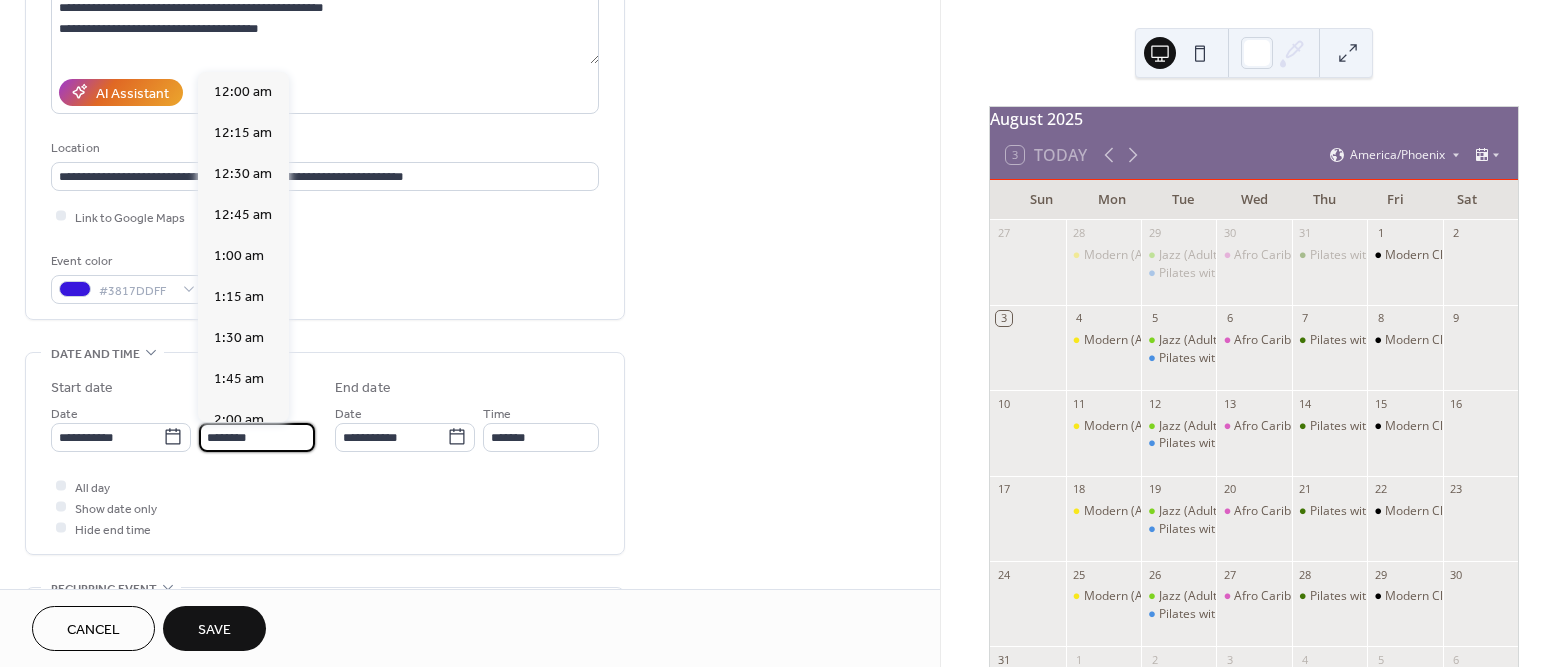 click on "********" at bounding box center [257, 437] 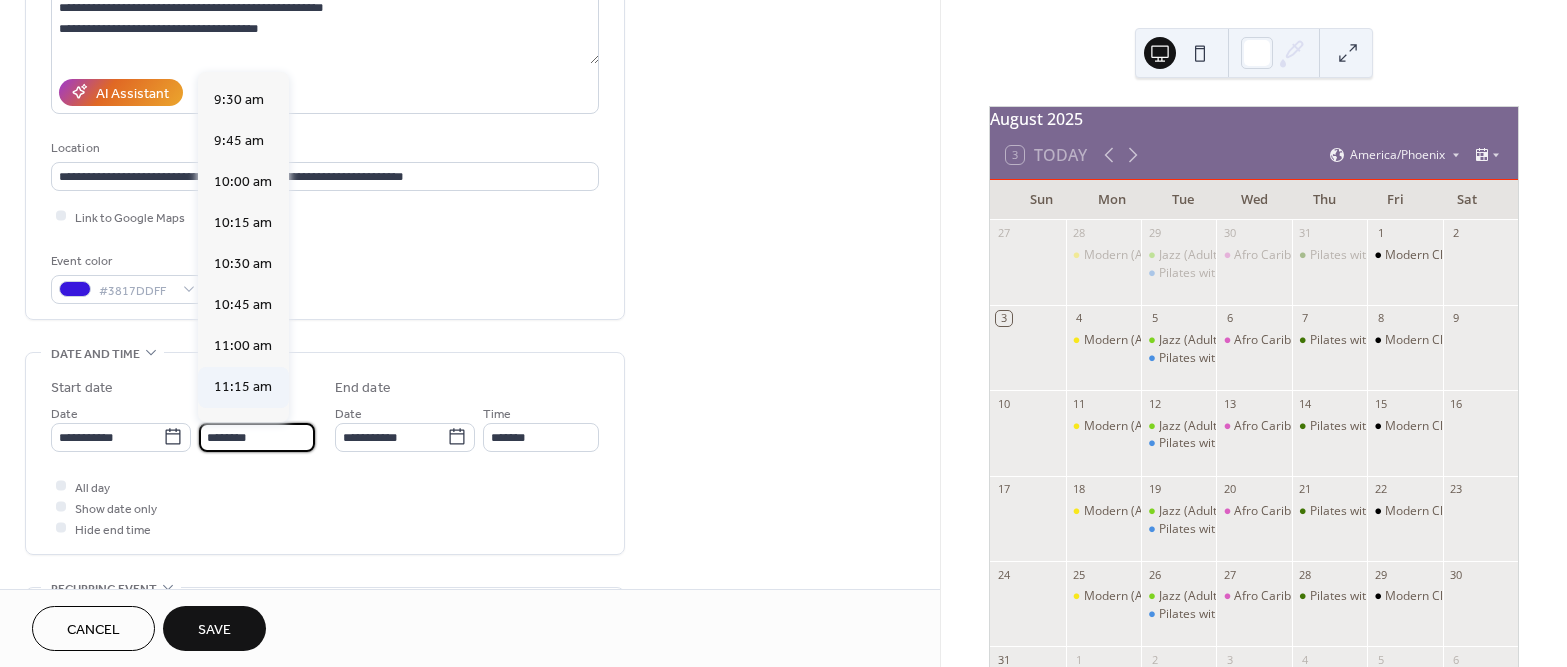 scroll, scrollTop: 1549, scrollLeft: 0, axis: vertical 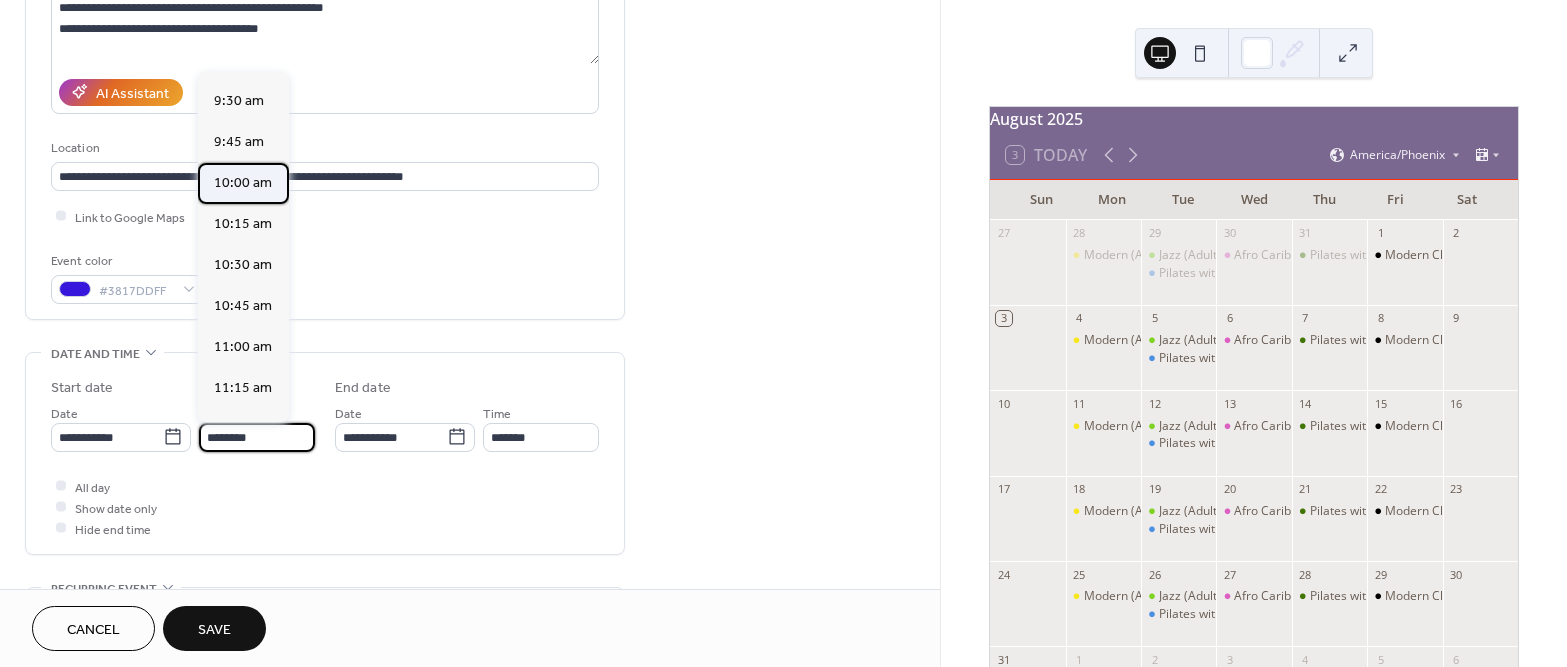 click on "10:00 am" at bounding box center (243, 182) 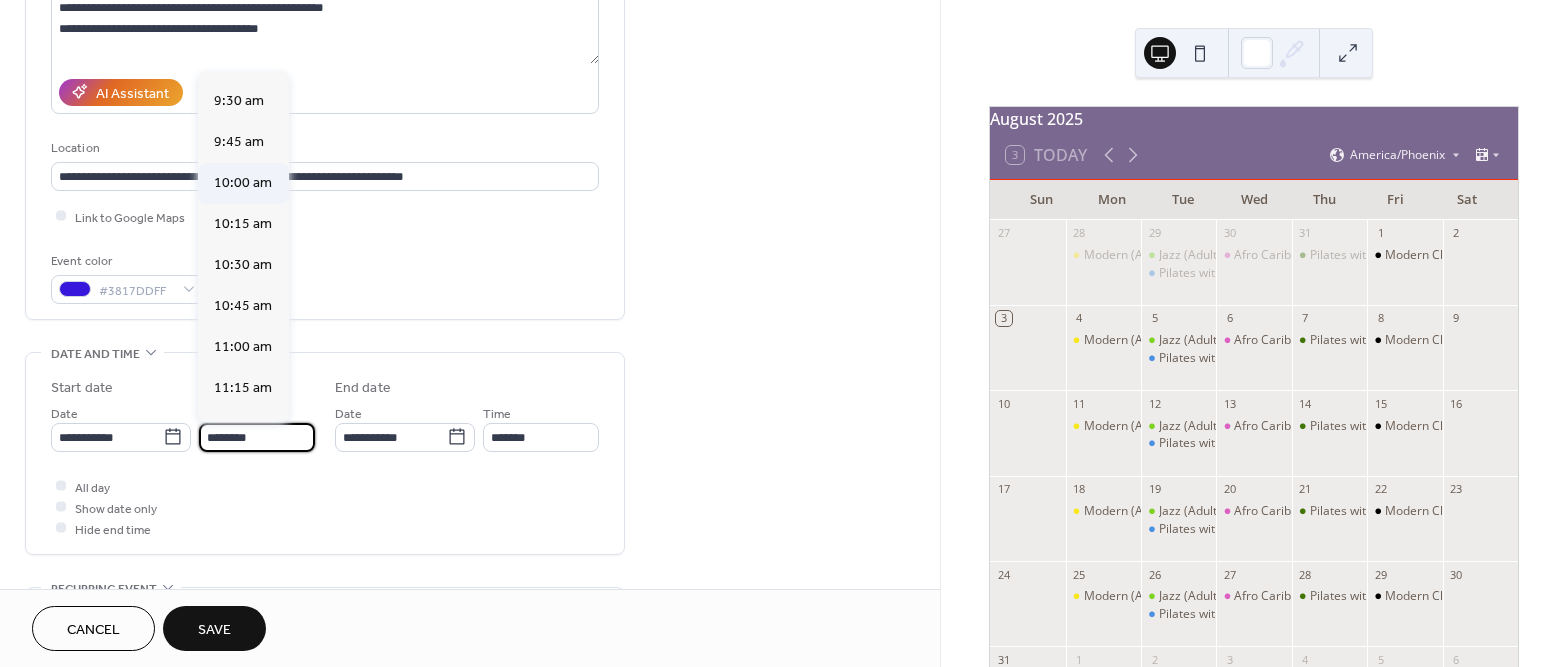 type on "********" 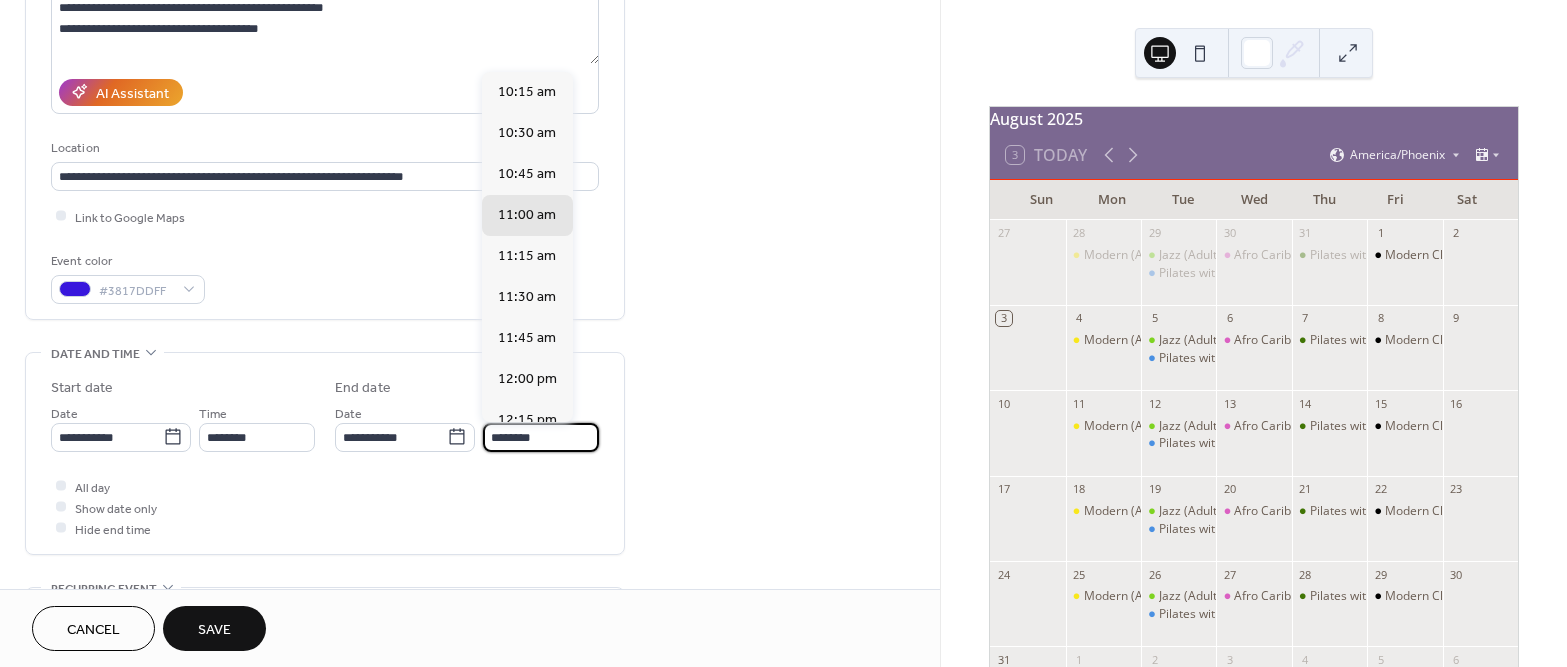 click on "********" at bounding box center [541, 437] 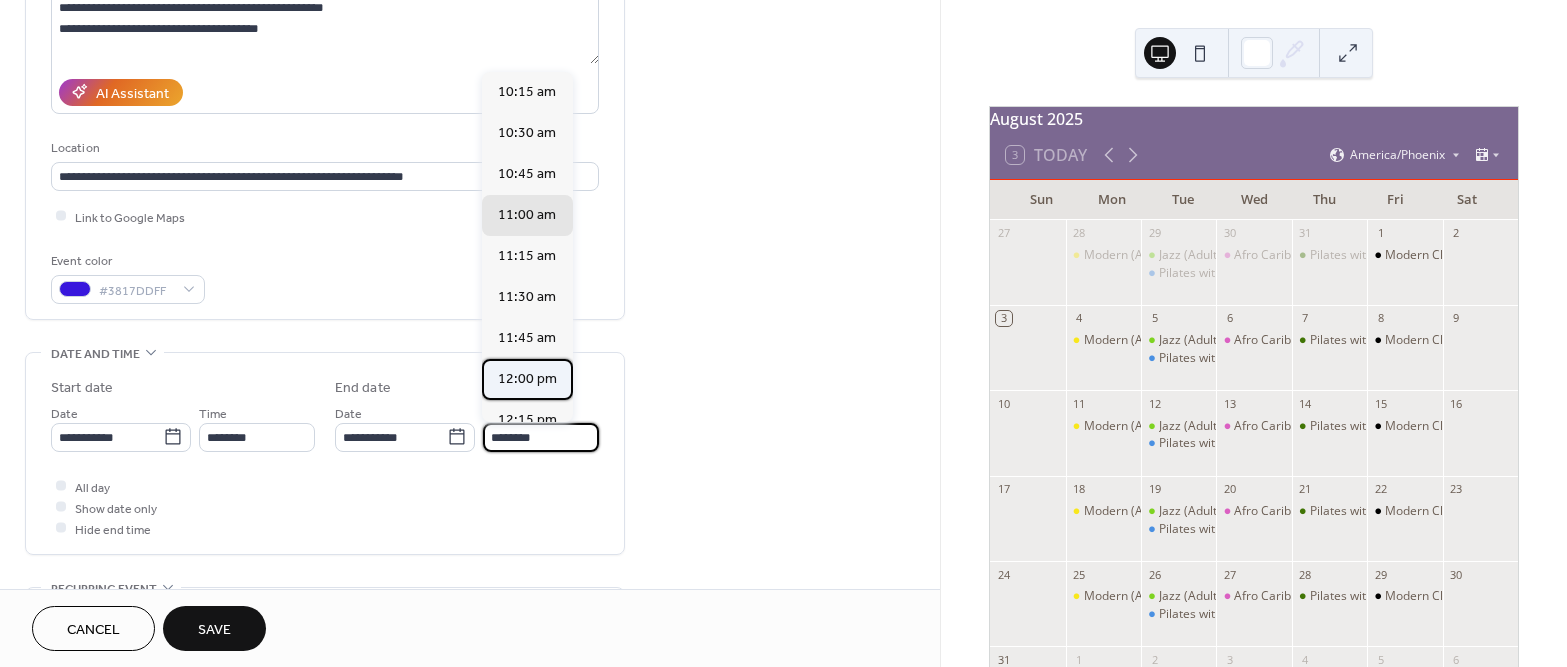 click on "12:00 pm" at bounding box center [527, 379] 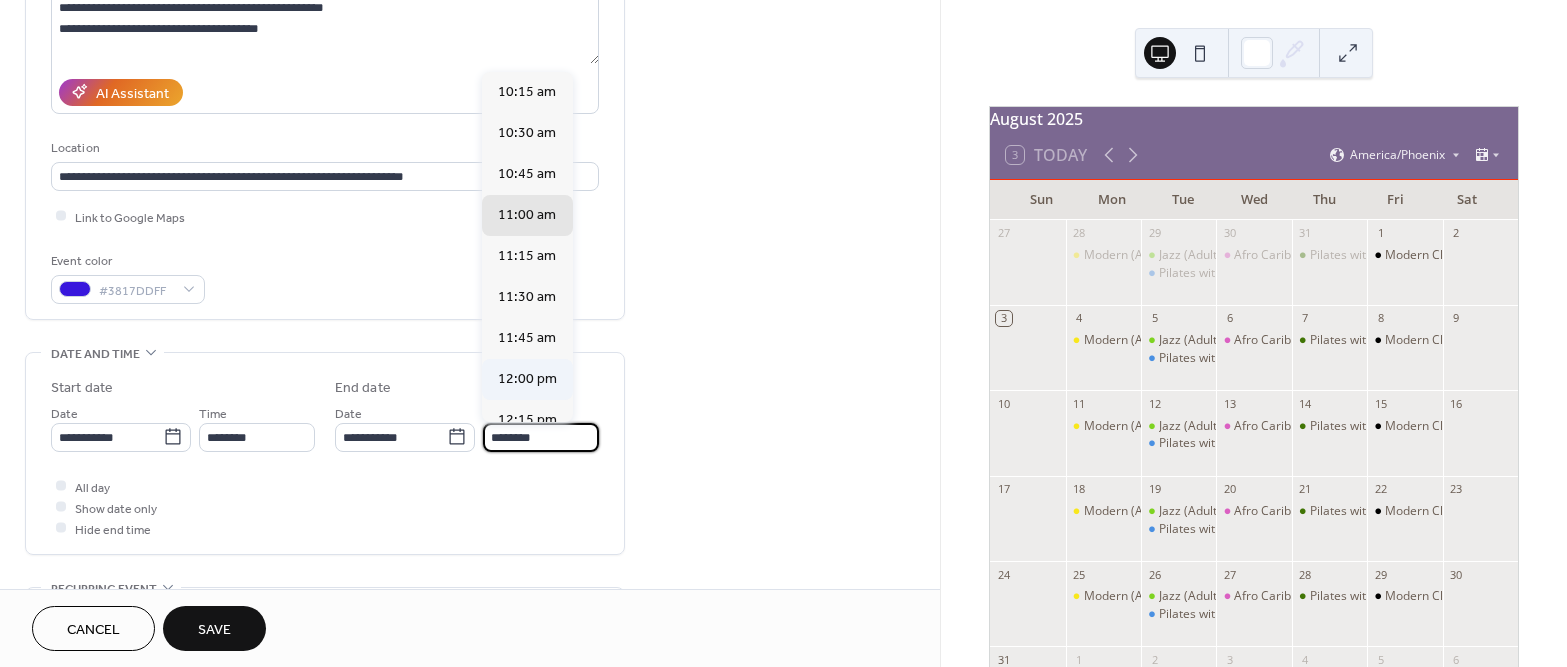 type on "********" 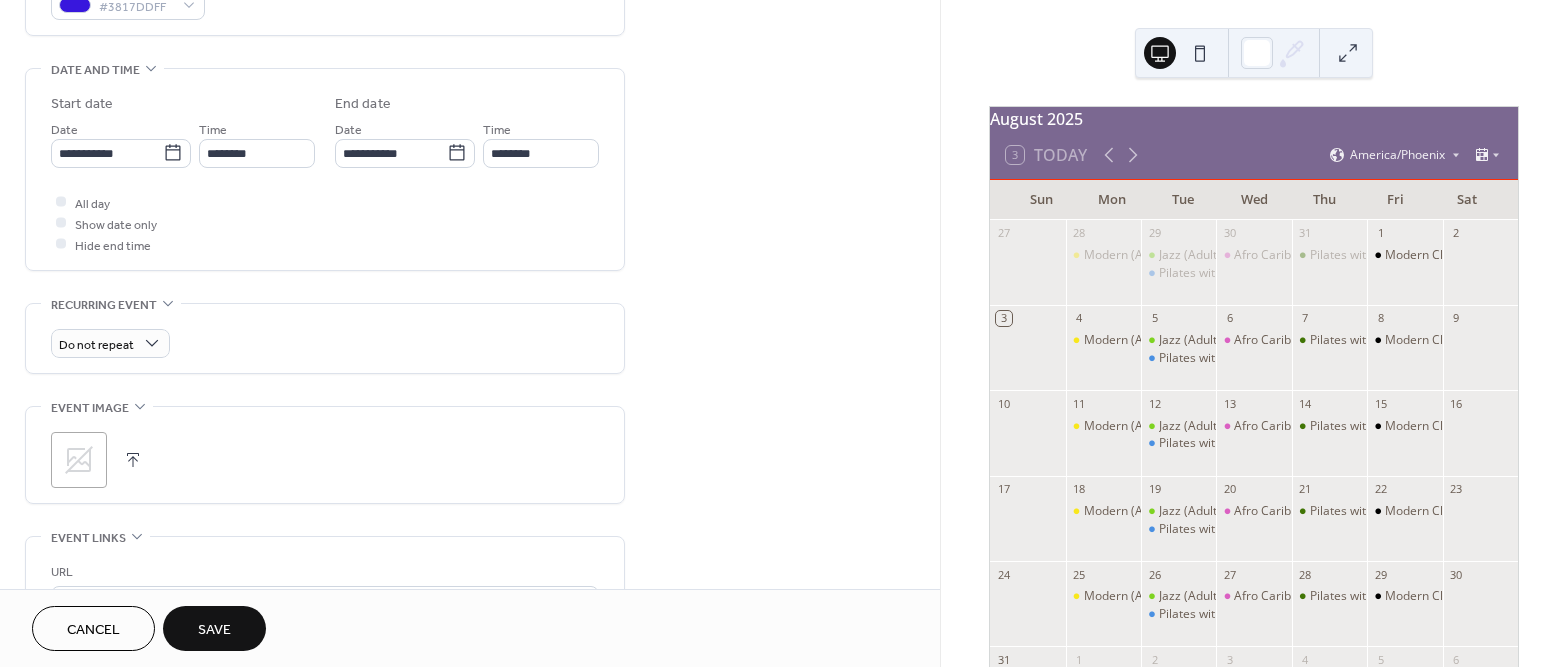 scroll, scrollTop: 600, scrollLeft: 0, axis: vertical 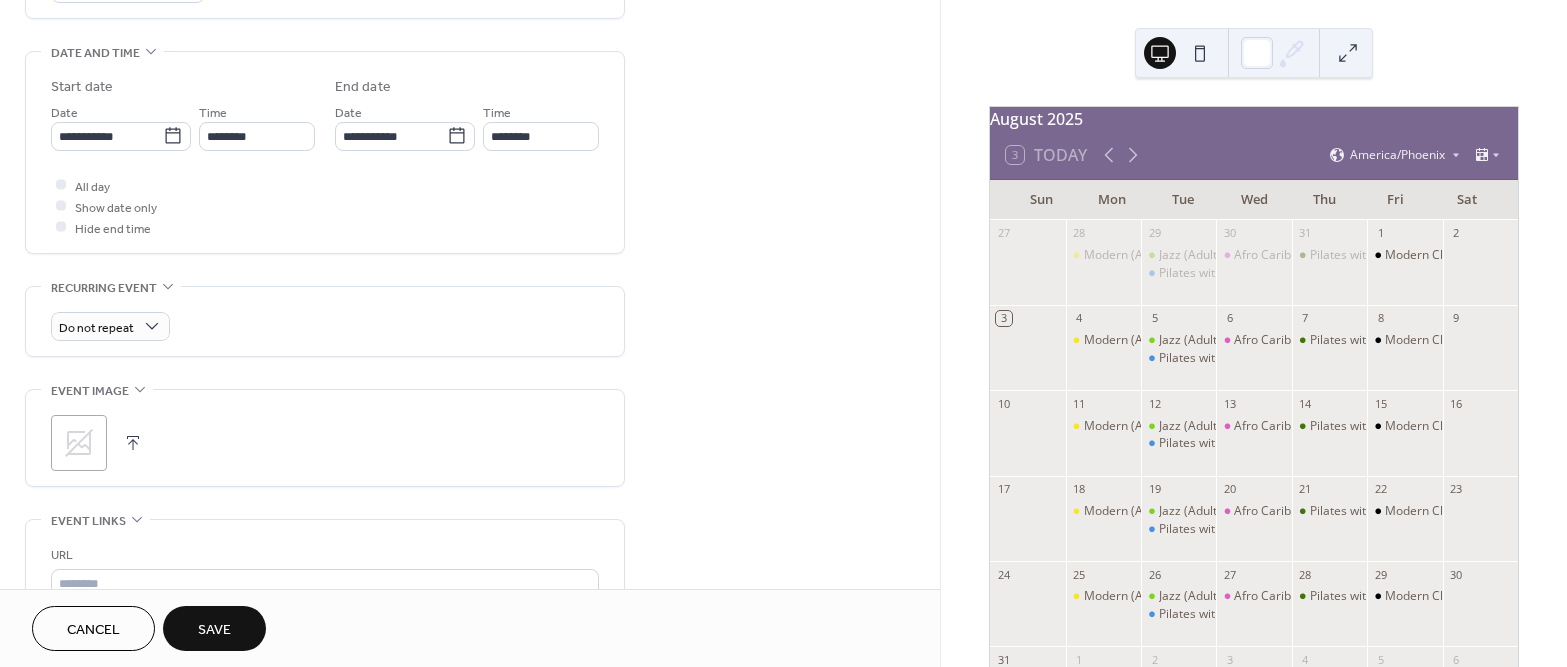 click 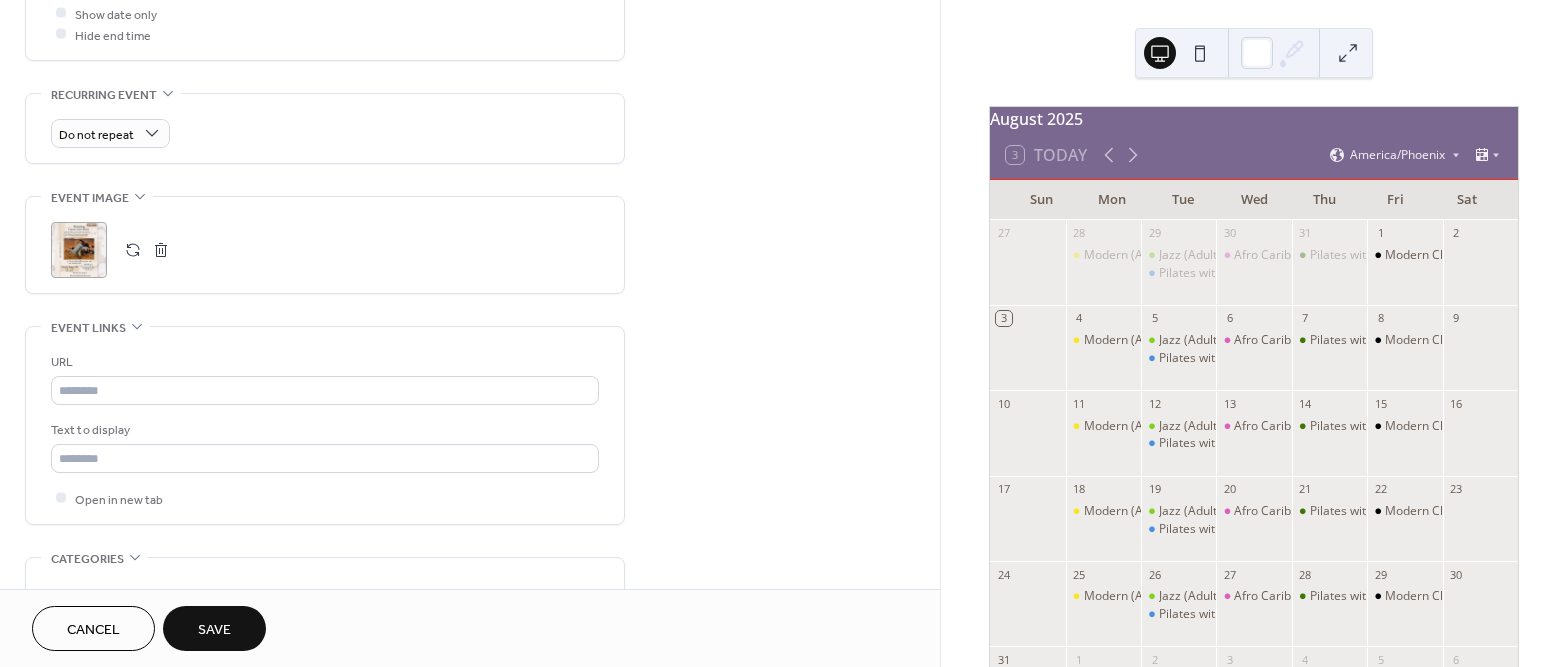scroll, scrollTop: 799, scrollLeft: 0, axis: vertical 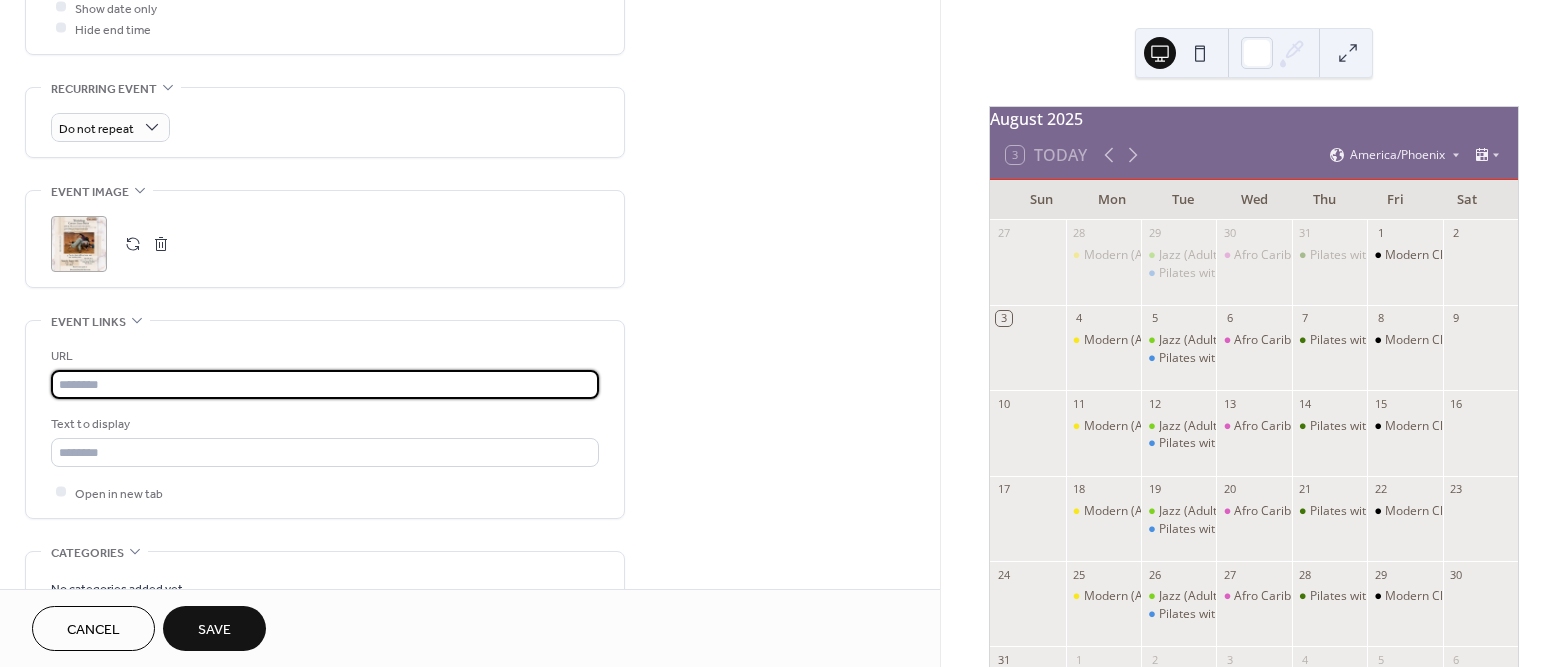 click at bounding box center (325, 384) 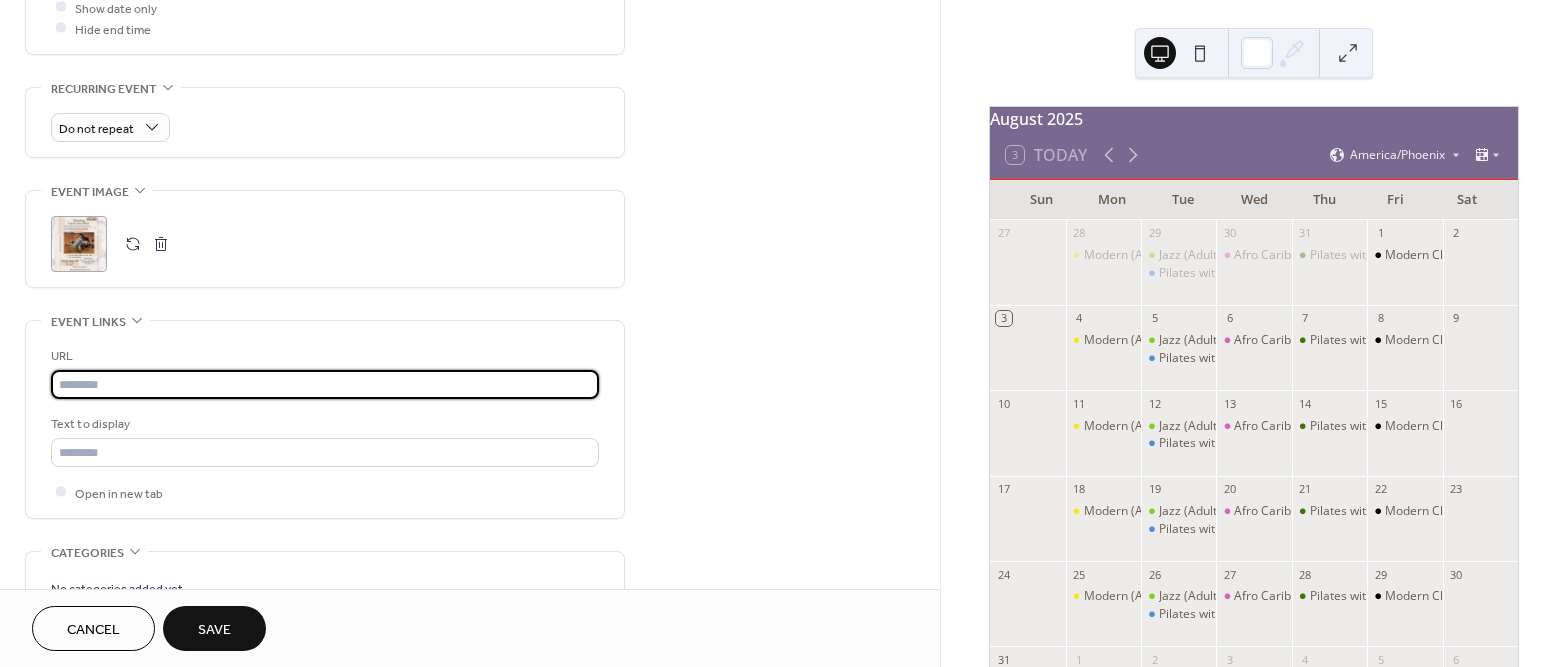 click at bounding box center [325, 384] 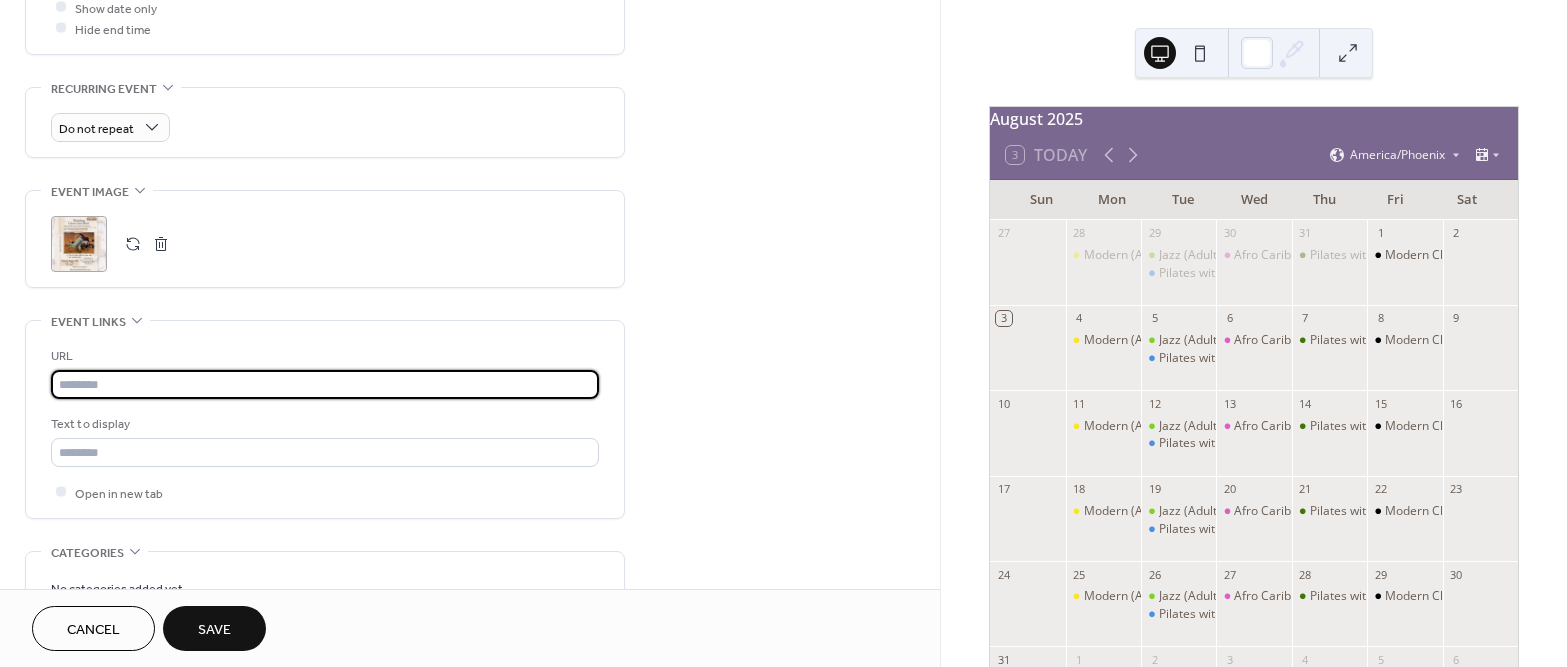 paste on "**********" 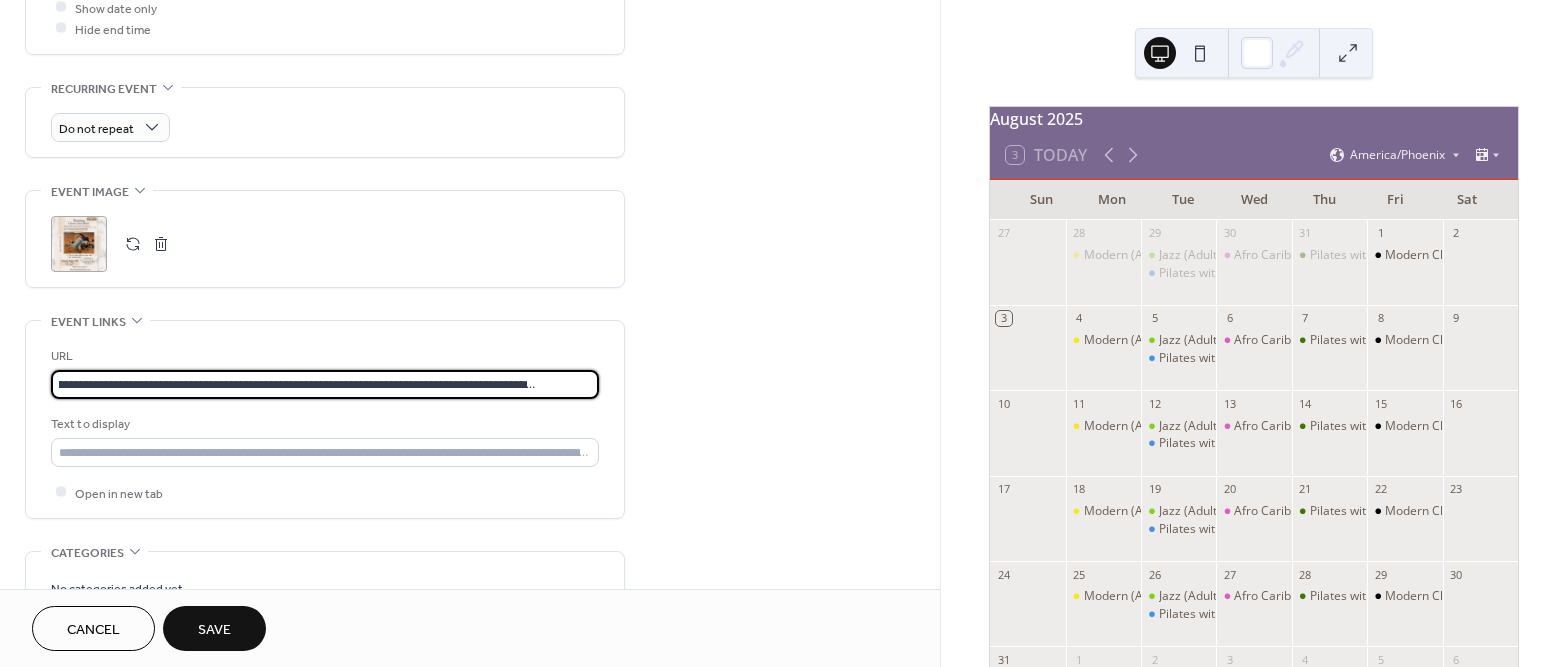 scroll, scrollTop: 0, scrollLeft: 138, axis: horizontal 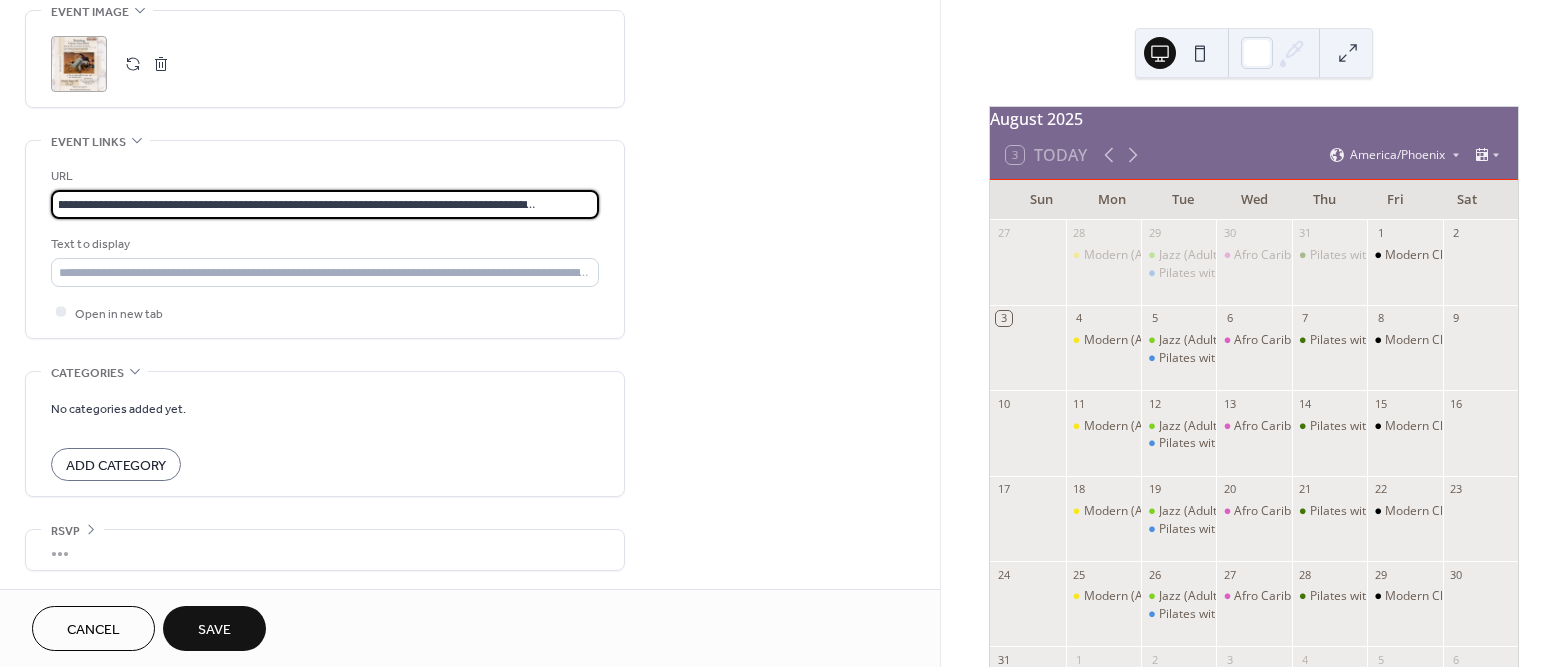 type on "**********" 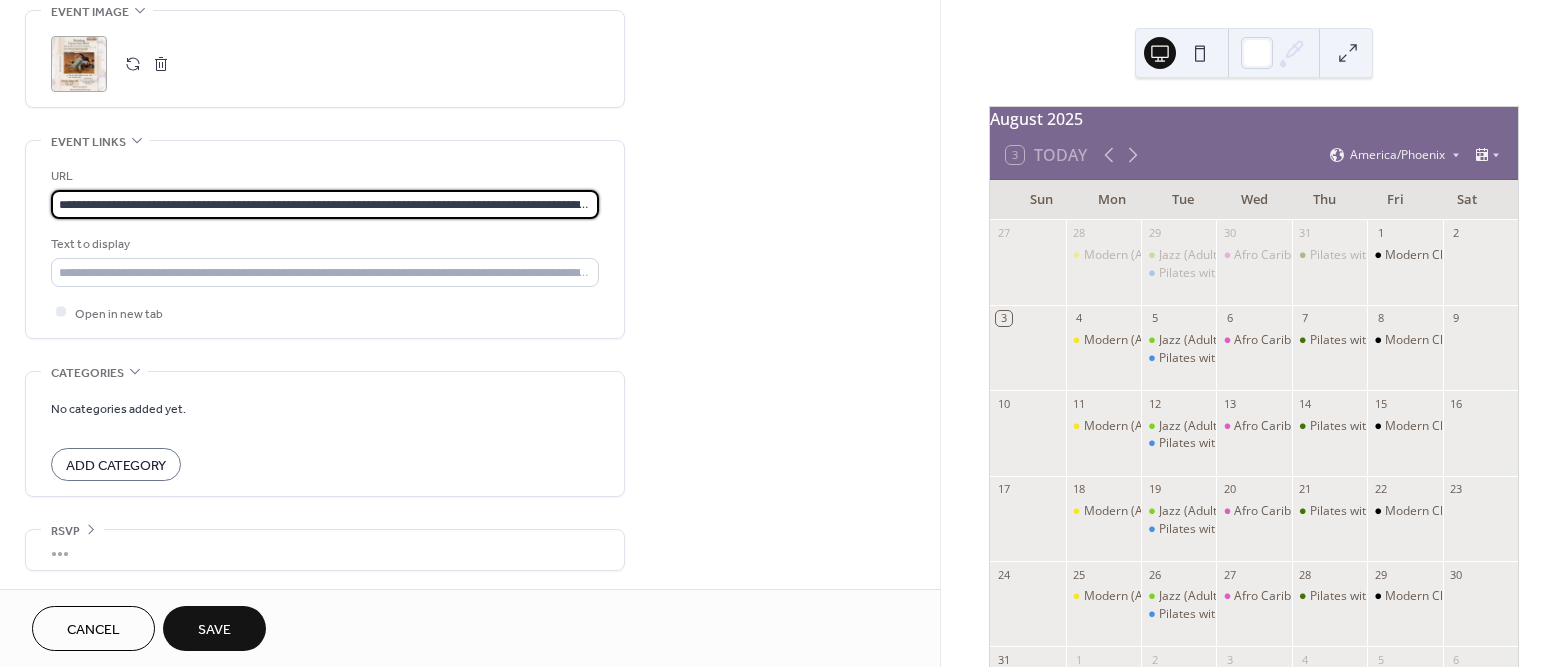 click on "Save" at bounding box center (214, 630) 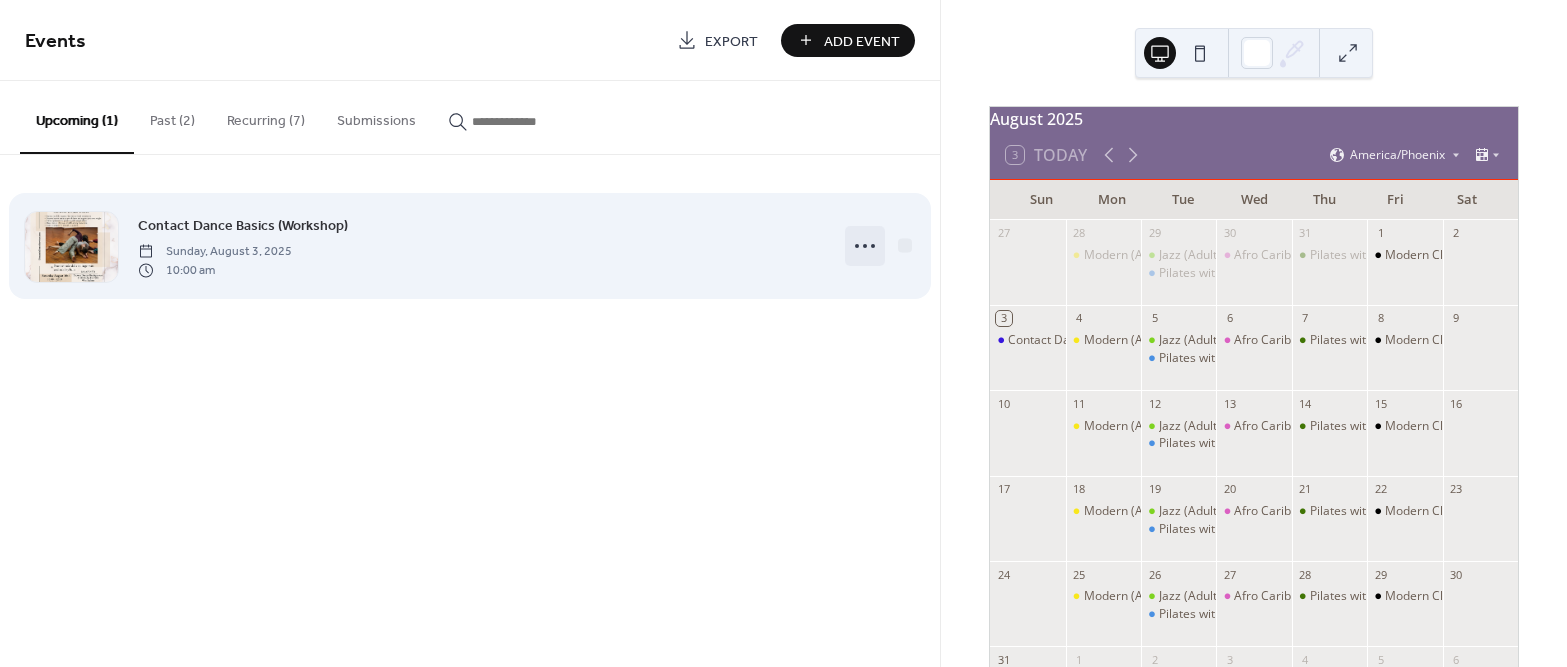 click 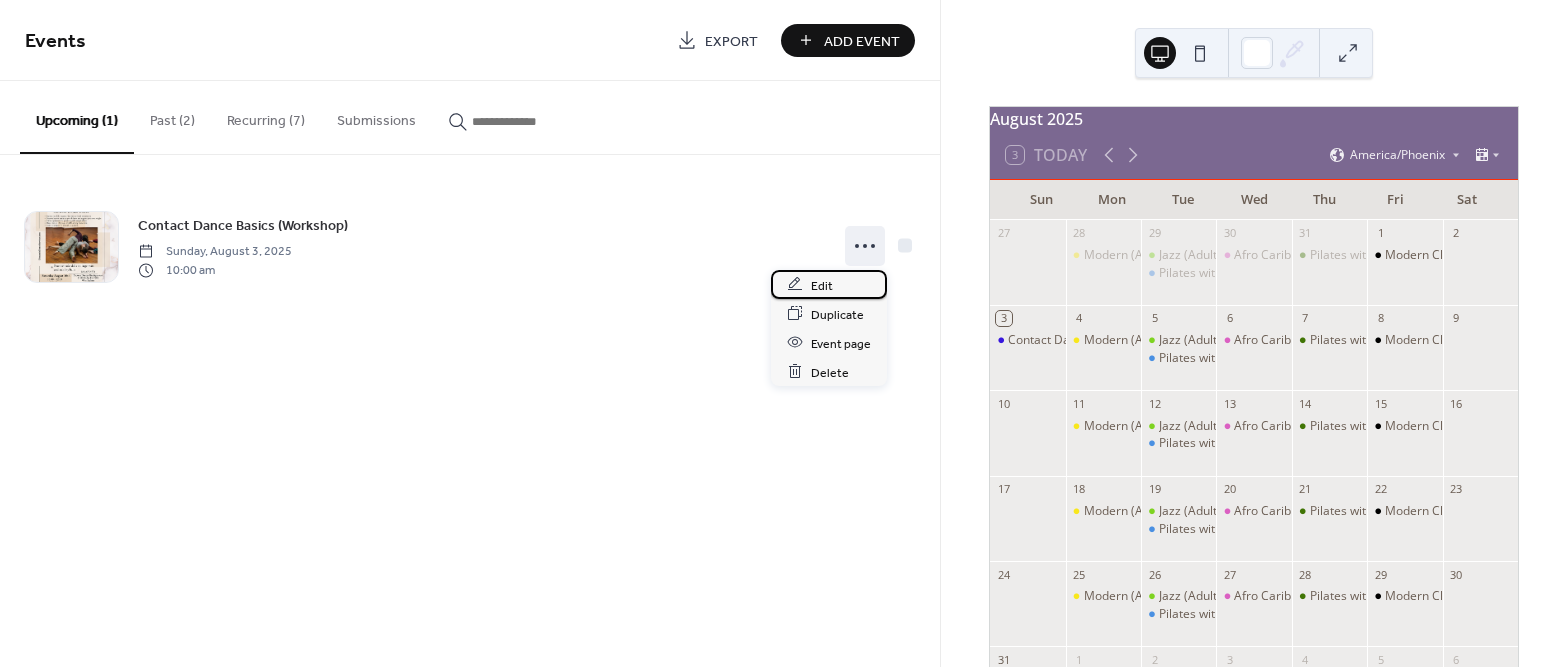 click on "Edit" at bounding box center [822, 285] 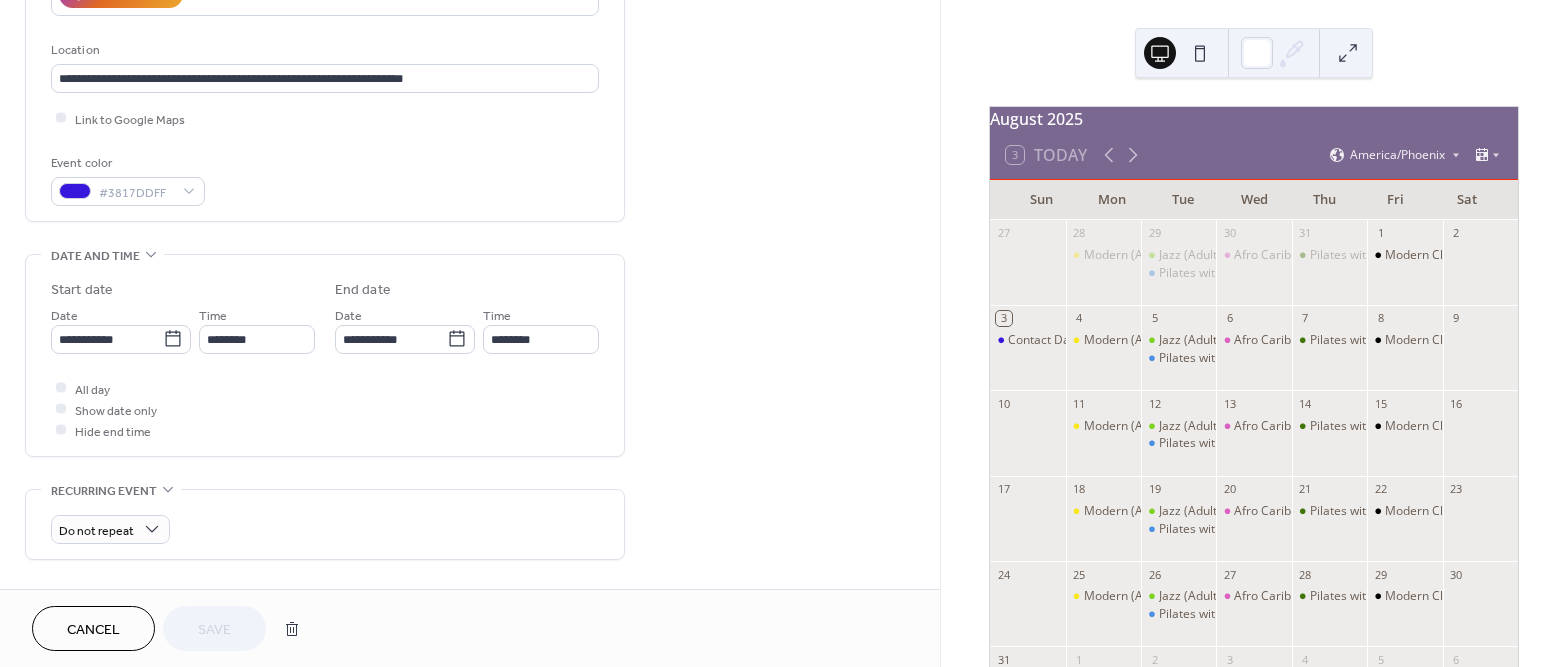 scroll, scrollTop: 400, scrollLeft: 0, axis: vertical 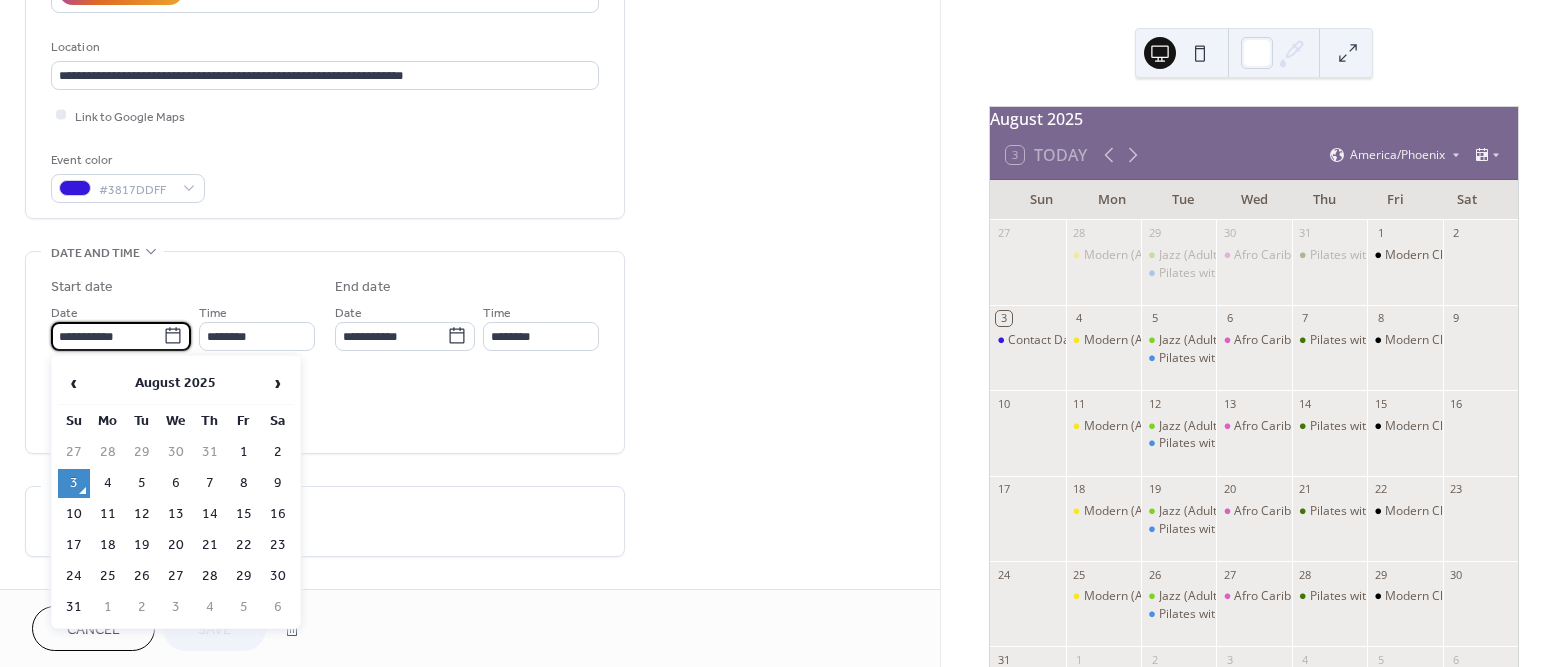click on "**********" at bounding box center [107, 336] 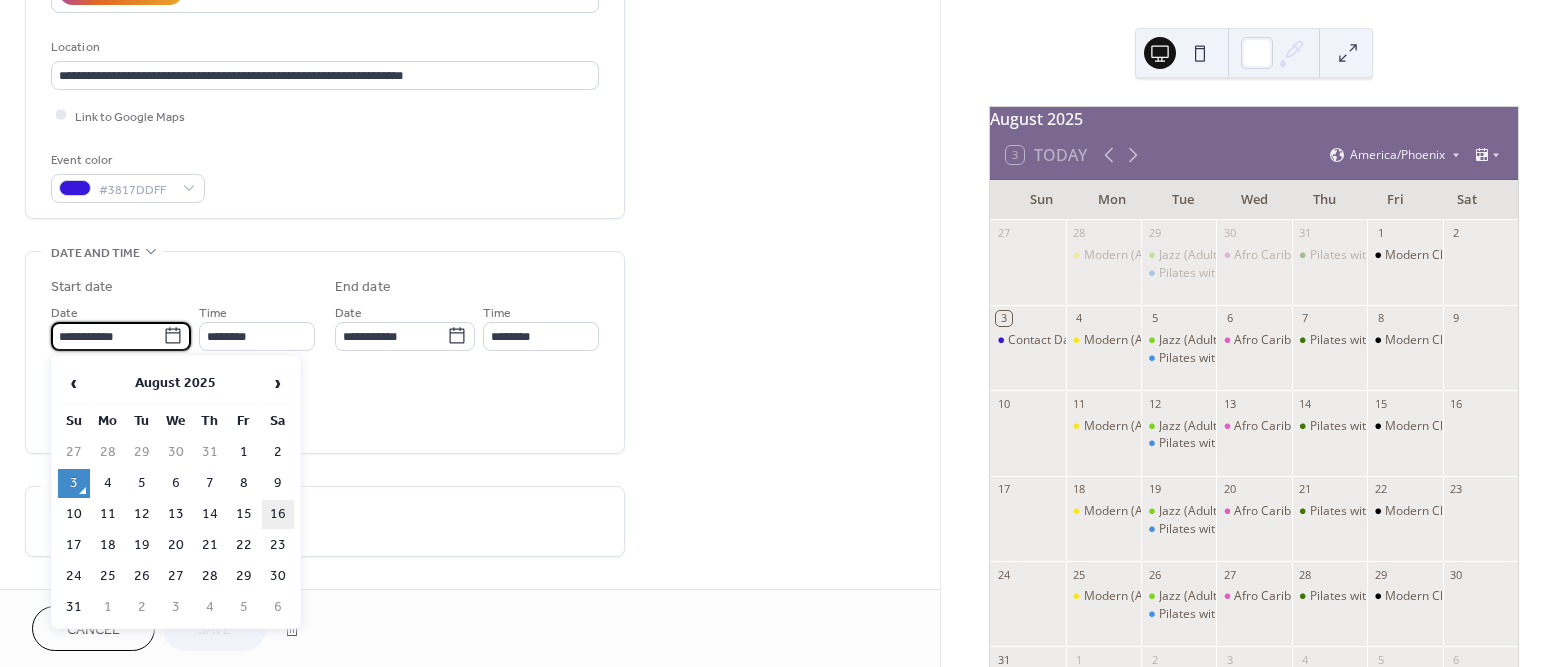 click on "16" at bounding box center [278, 514] 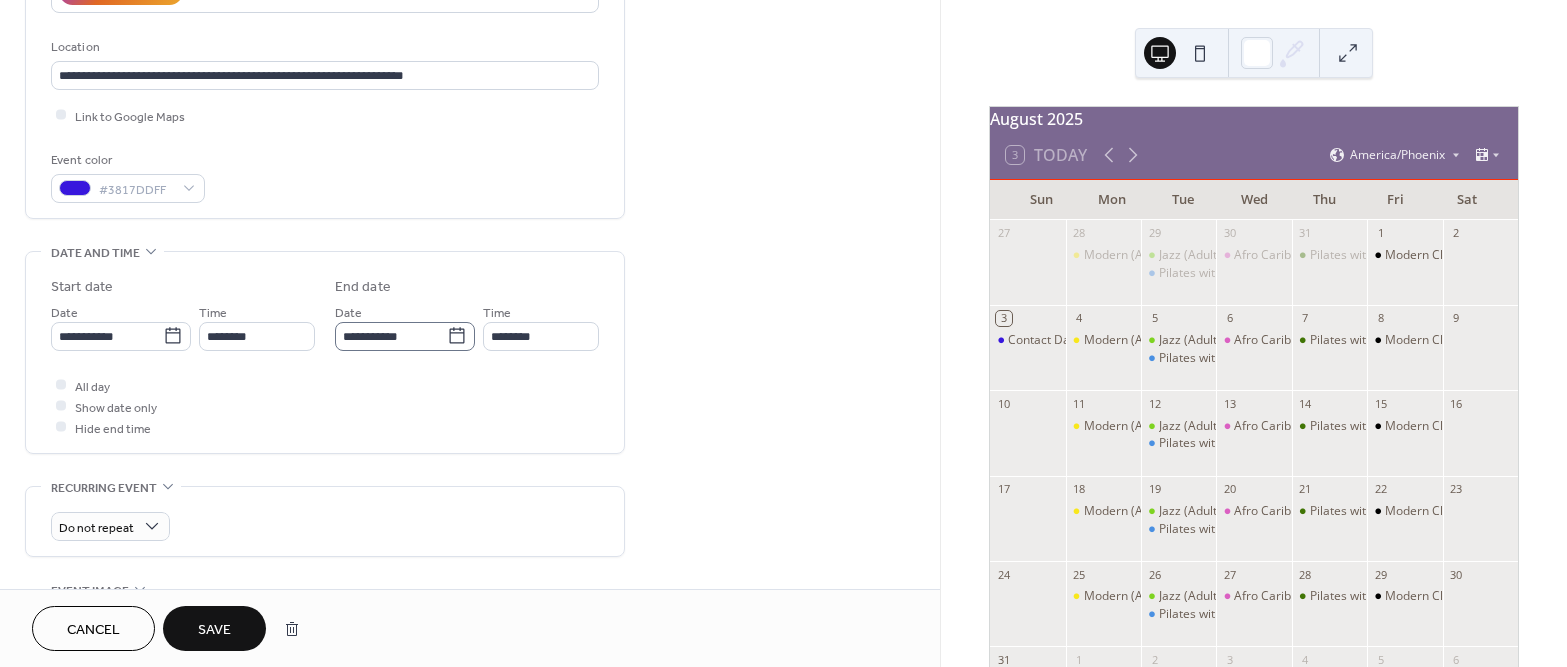 scroll, scrollTop: 0, scrollLeft: 0, axis: both 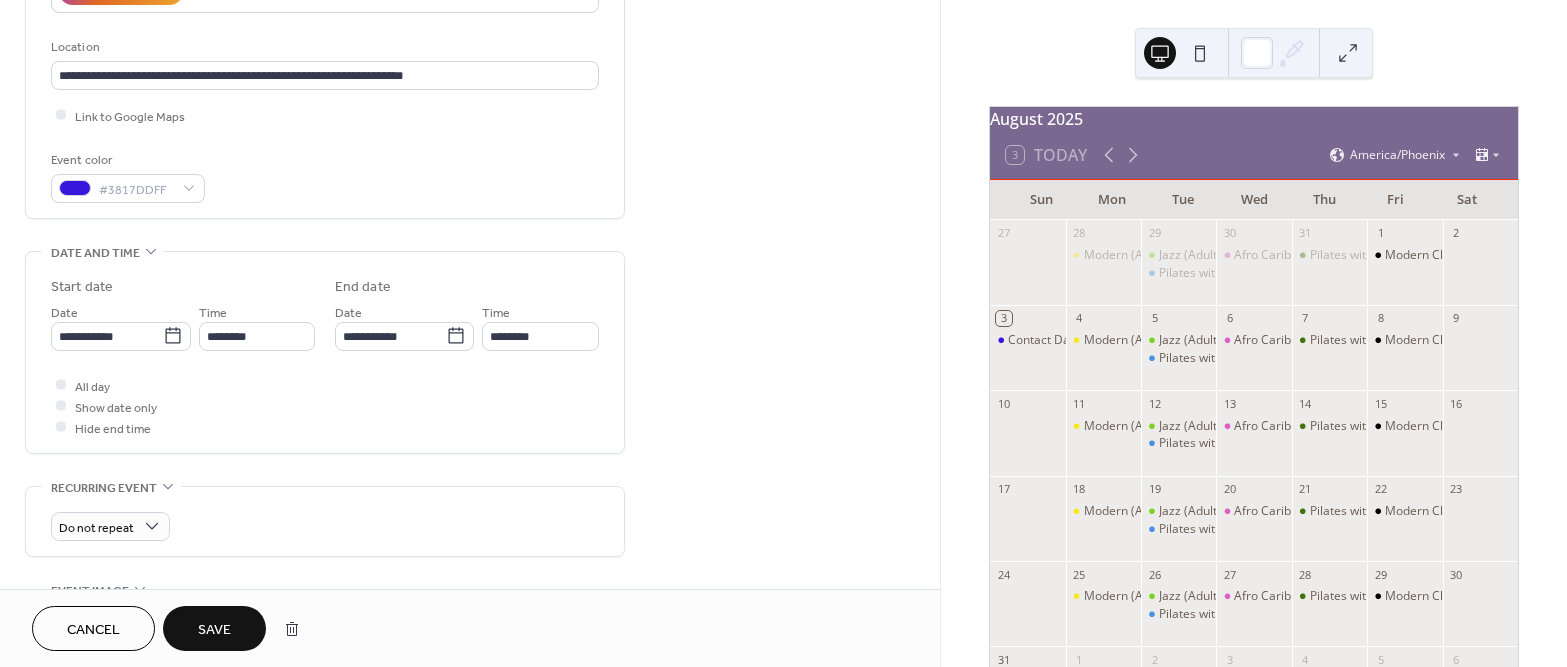 click on "Save" at bounding box center (214, 628) 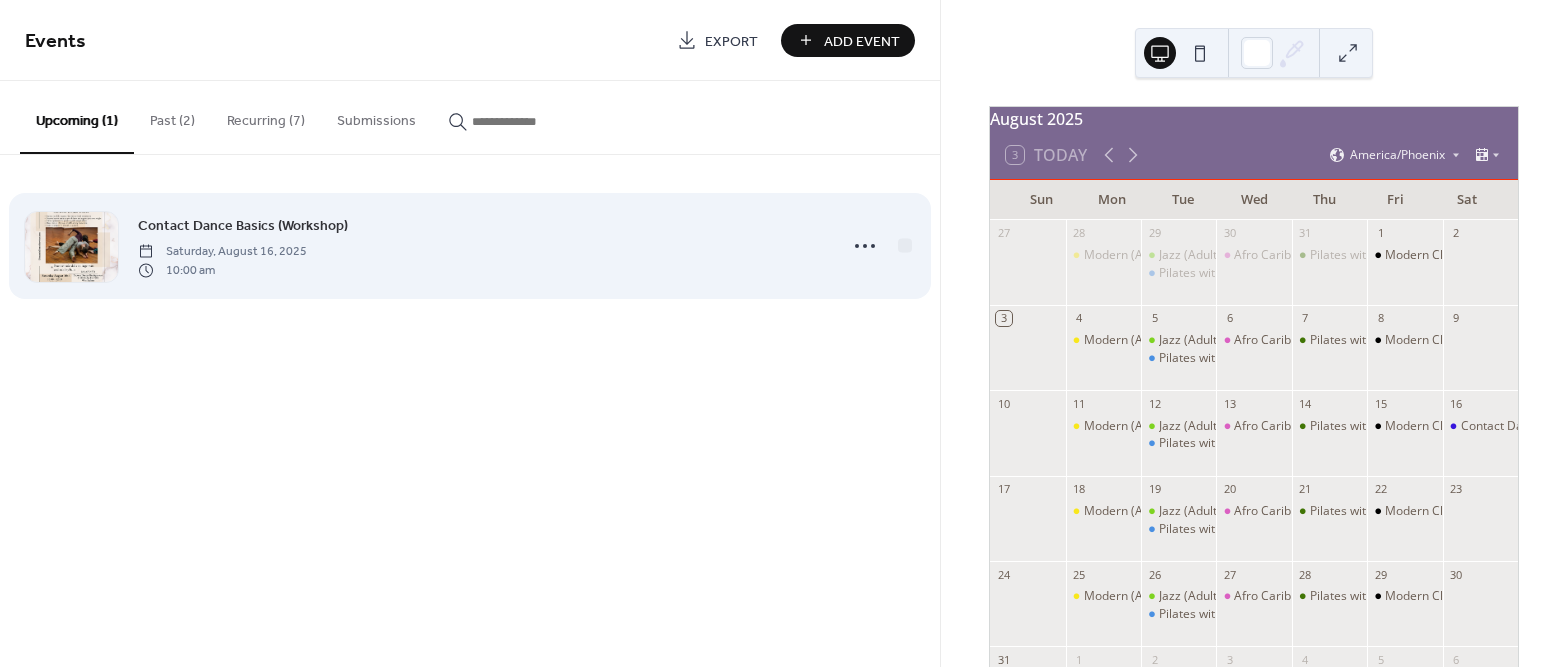 click on "Contact Dance Basics (Workshop)" at bounding box center (243, 226) 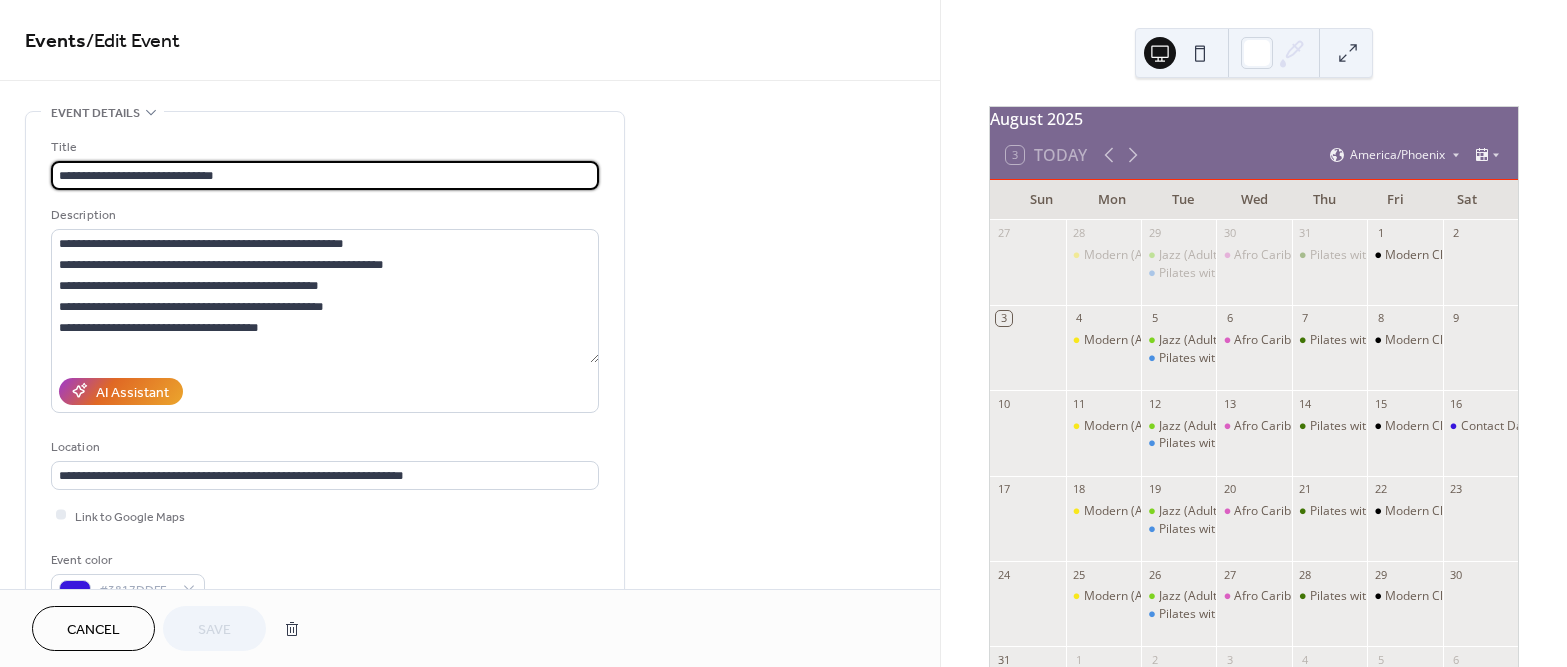 drag, startPoint x: 173, startPoint y: 172, endPoint x: 51, endPoint y: 167, distance: 122.10242 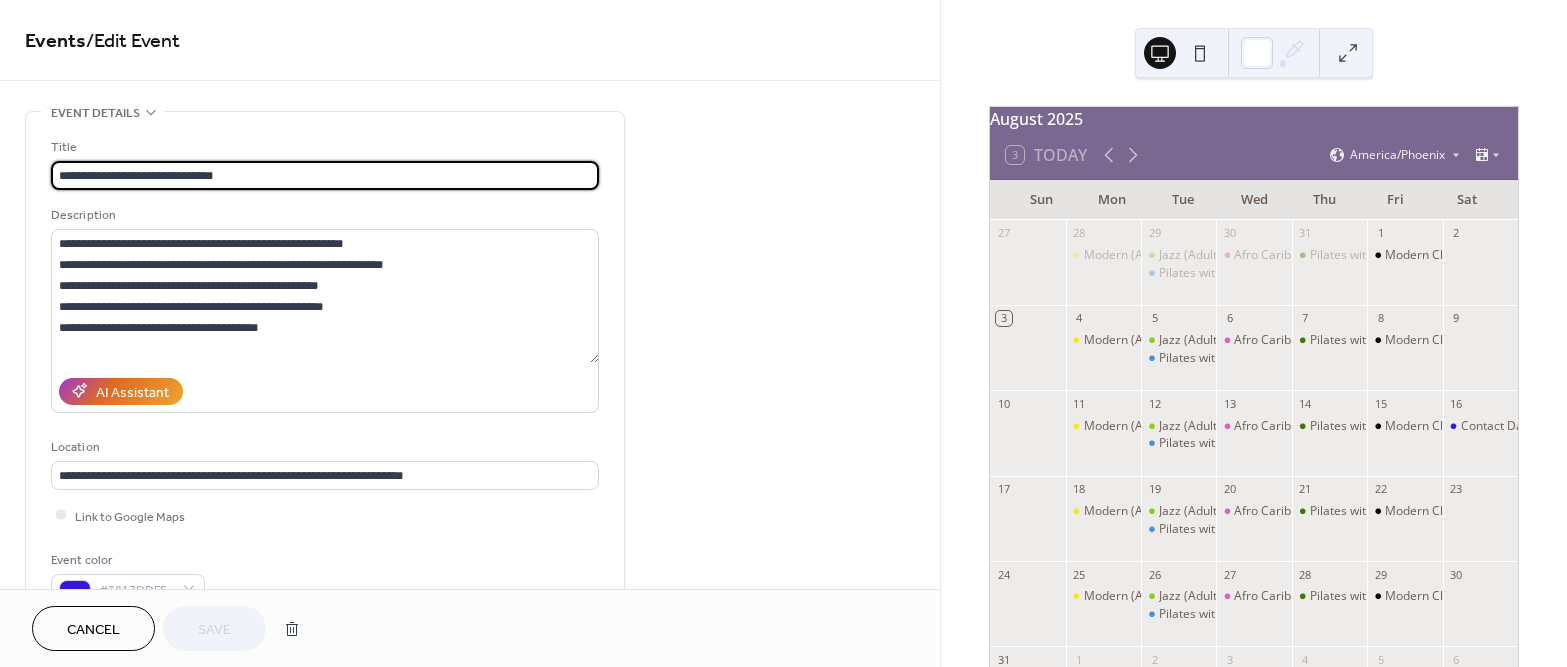 click on "**********" at bounding box center [325, 175] 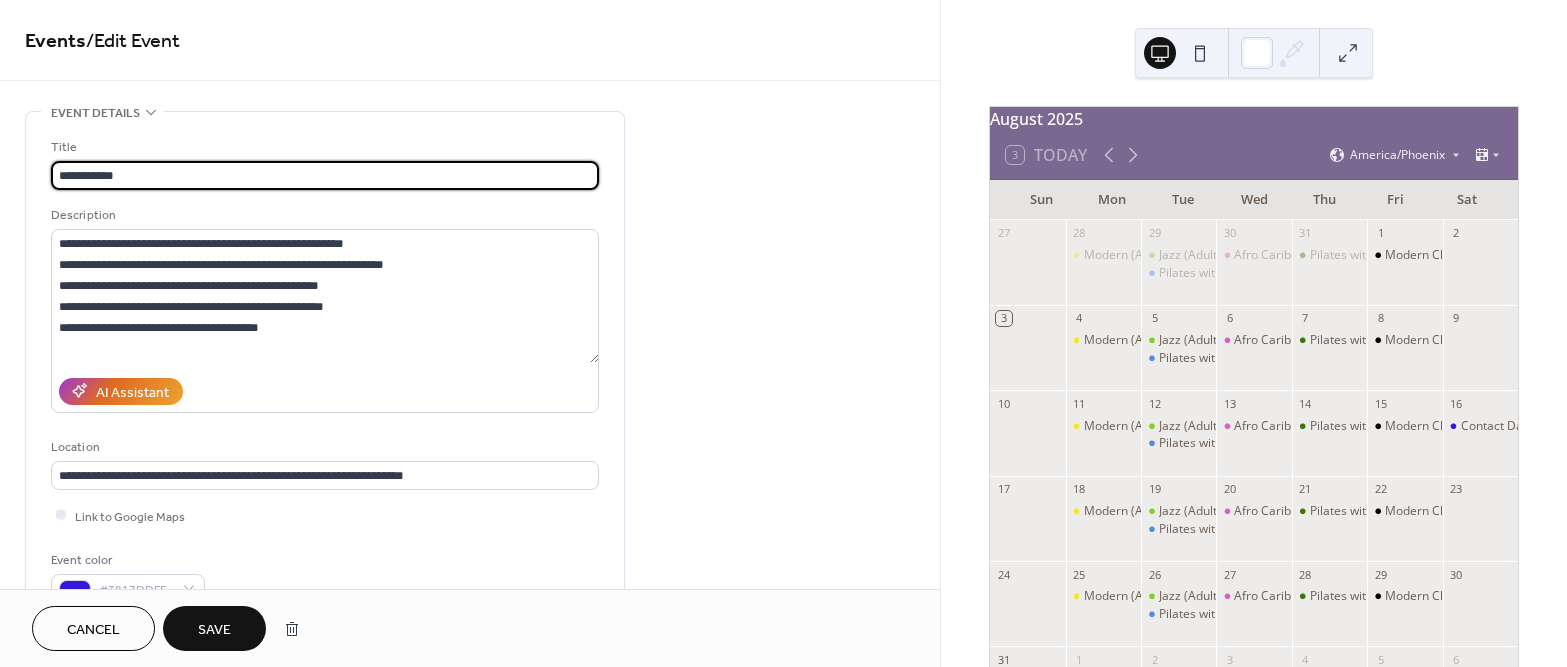 click on "**********" at bounding box center (325, 175) 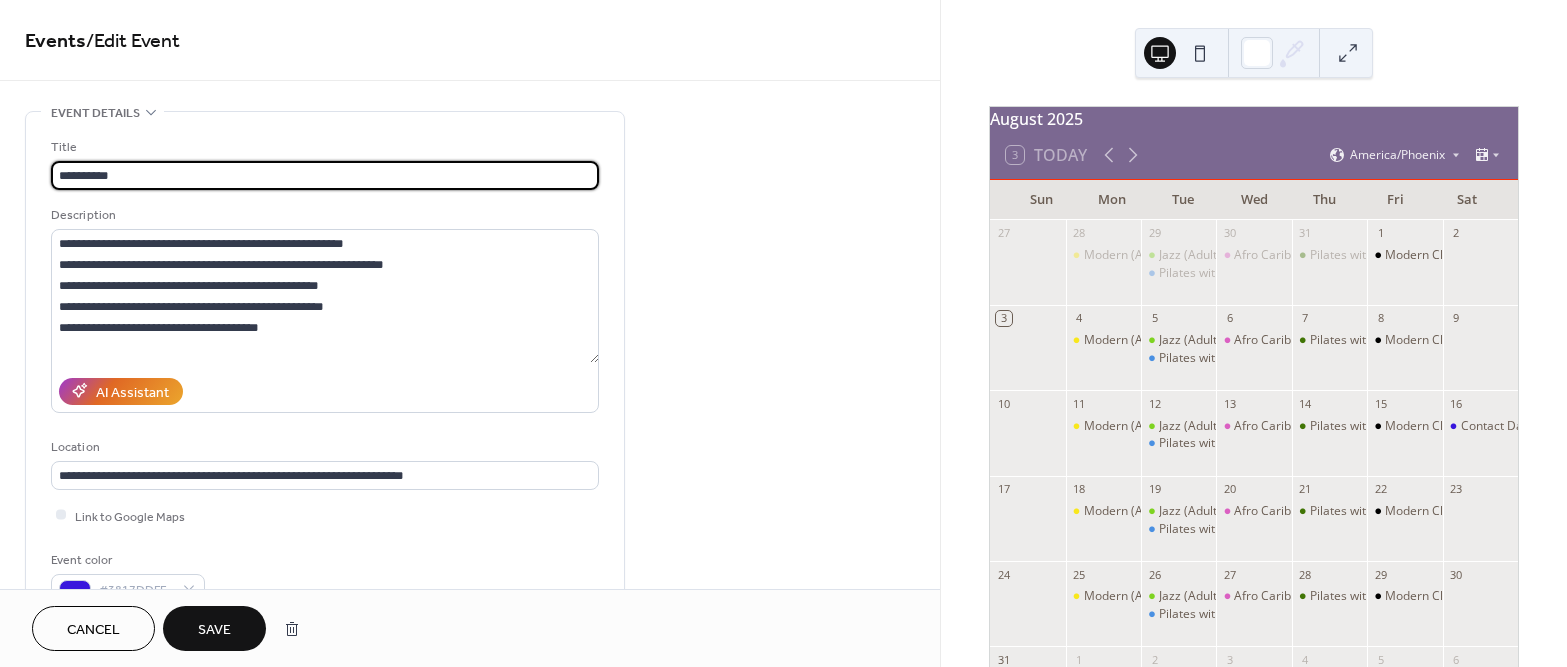 click on "*********" at bounding box center [325, 175] 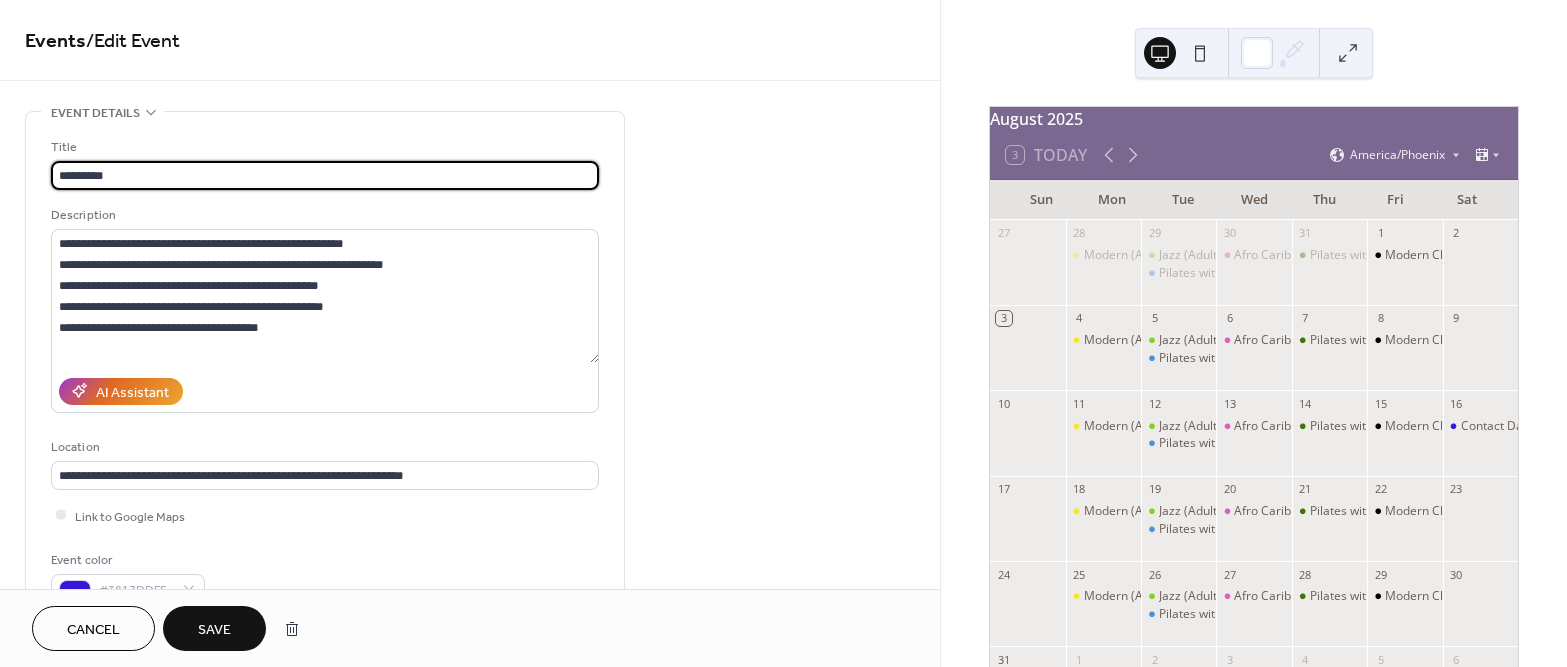 click on "********" at bounding box center (325, 175) 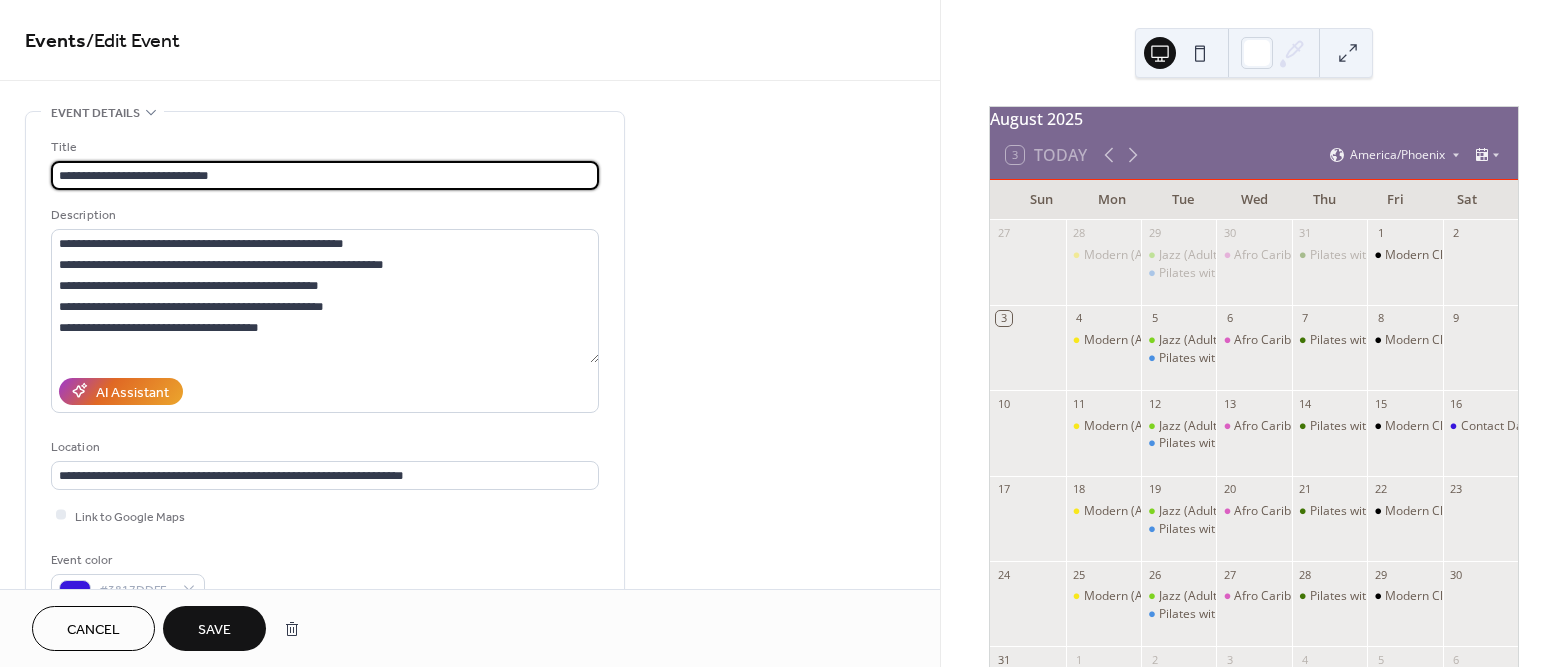 type on "**********" 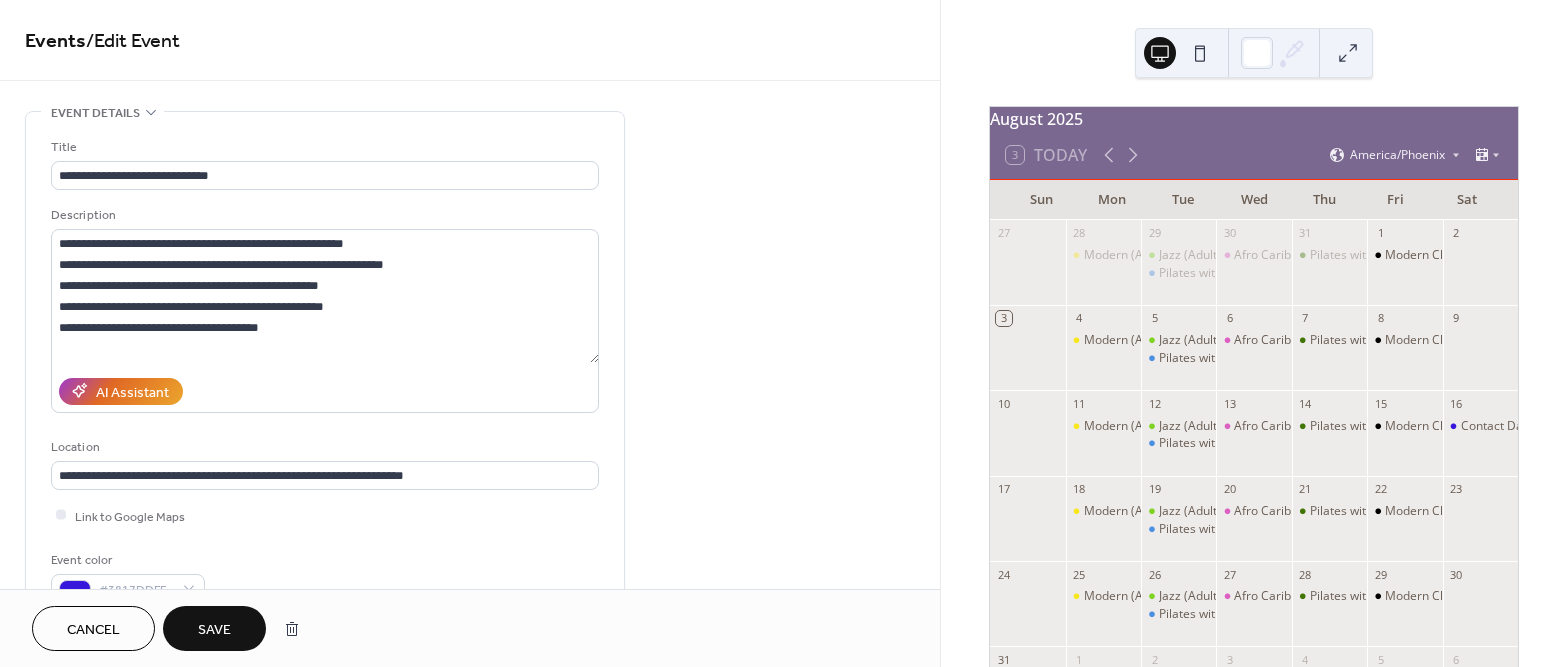 click on "Save" at bounding box center (214, 628) 